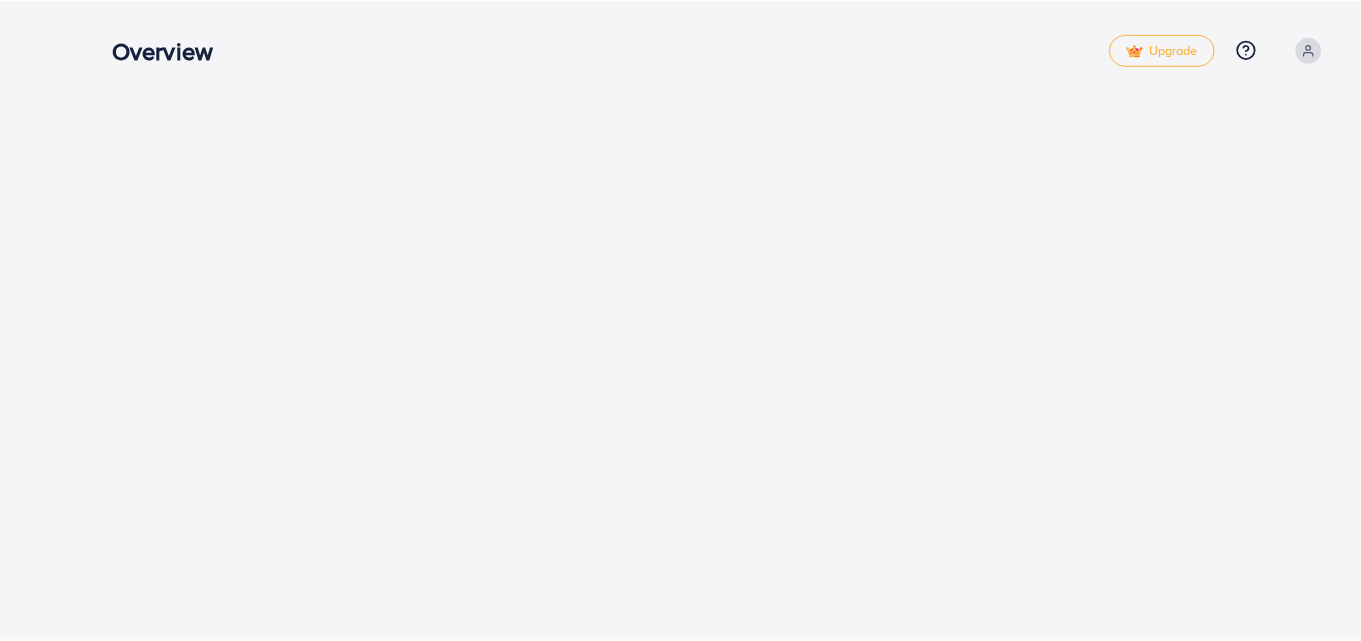 scroll, scrollTop: 0, scrollLeft: 0, axis: both 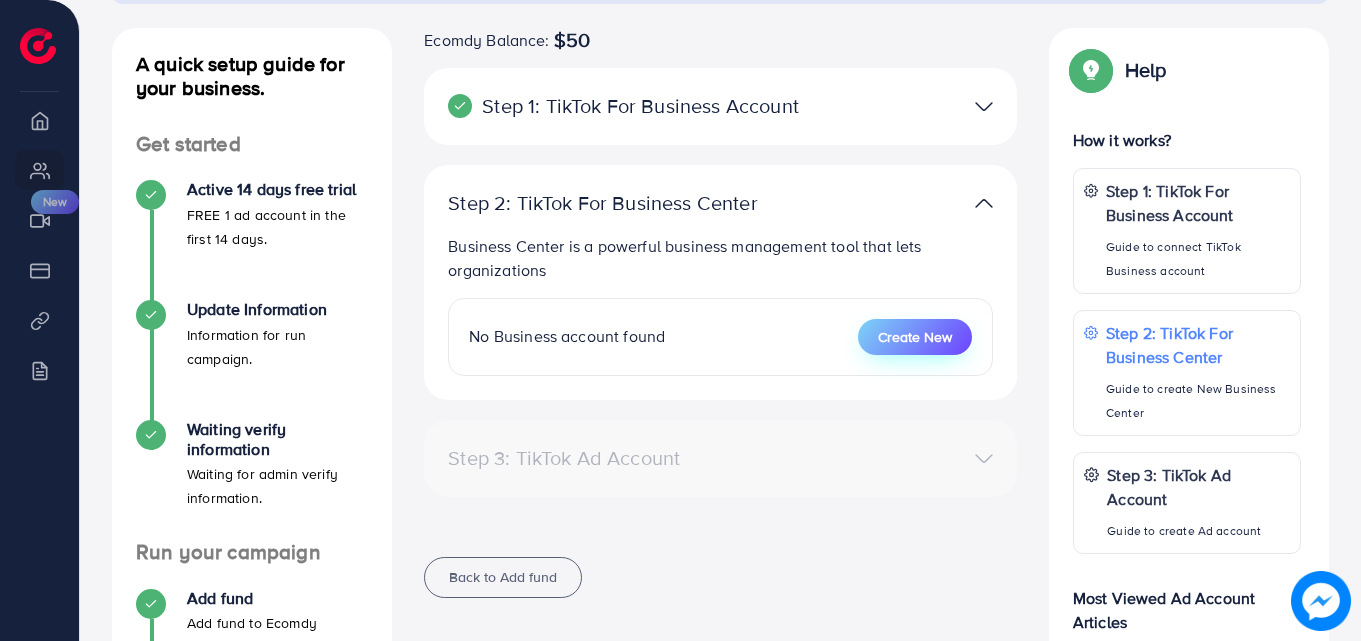 click on "Create New" at bounding box center (915, 337) 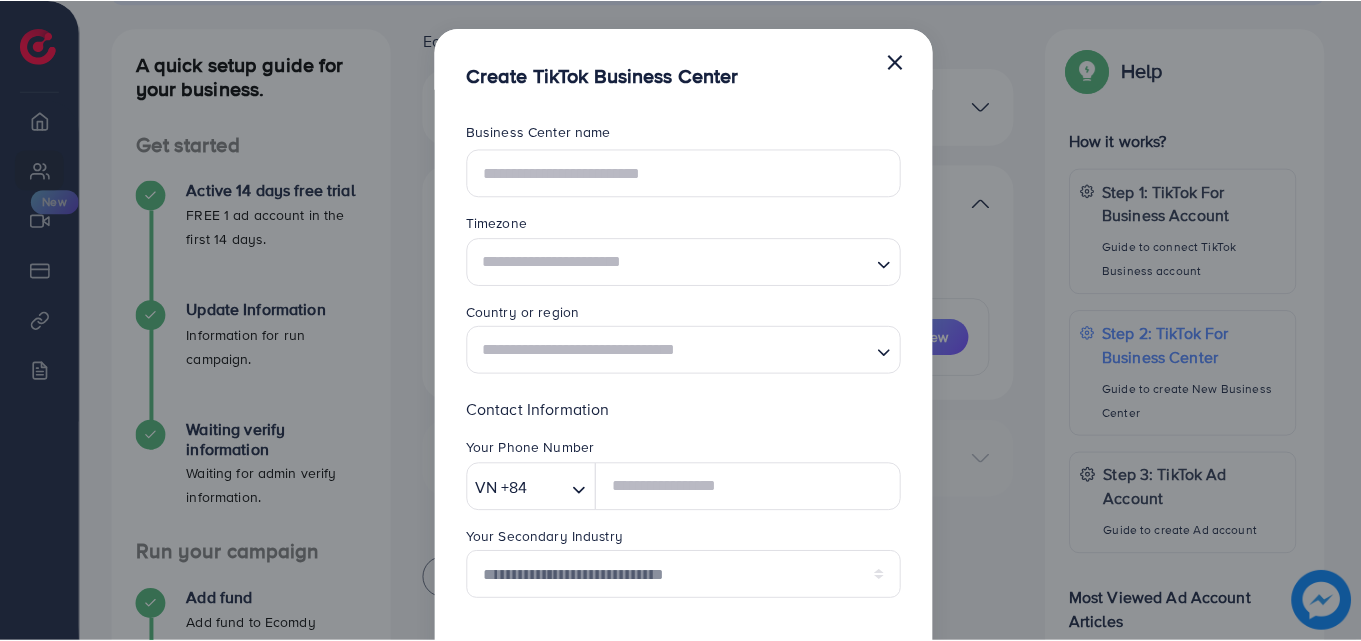 scroll, scrollTop: 0, scrollLeft: 0, axis: both 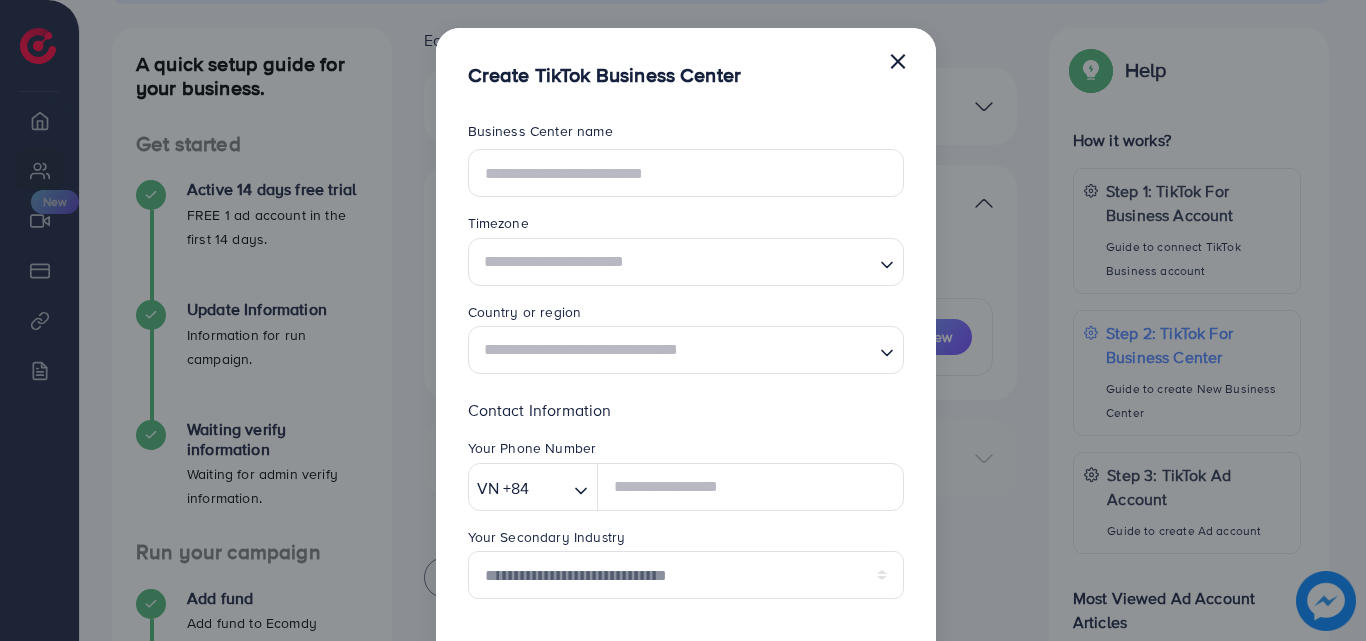 click on "**********" at bounding box center [683, 320] 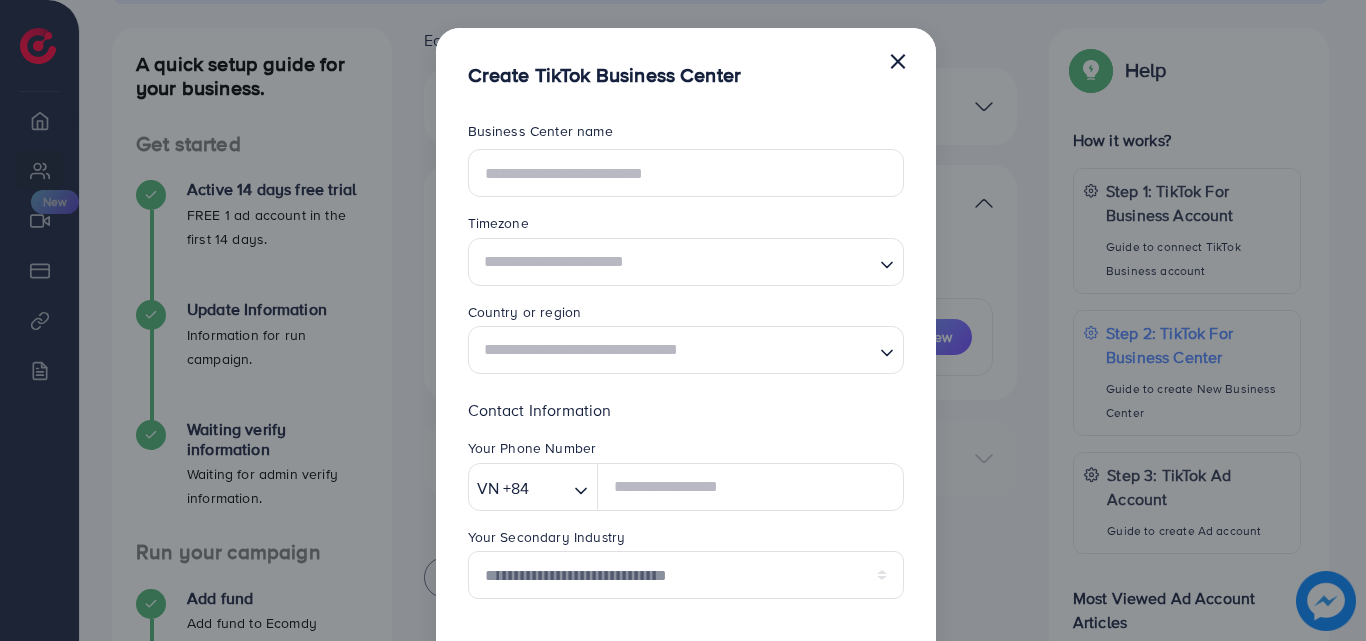 click on "Create TikTok Business Center ×" at bounding box center [686, 58] 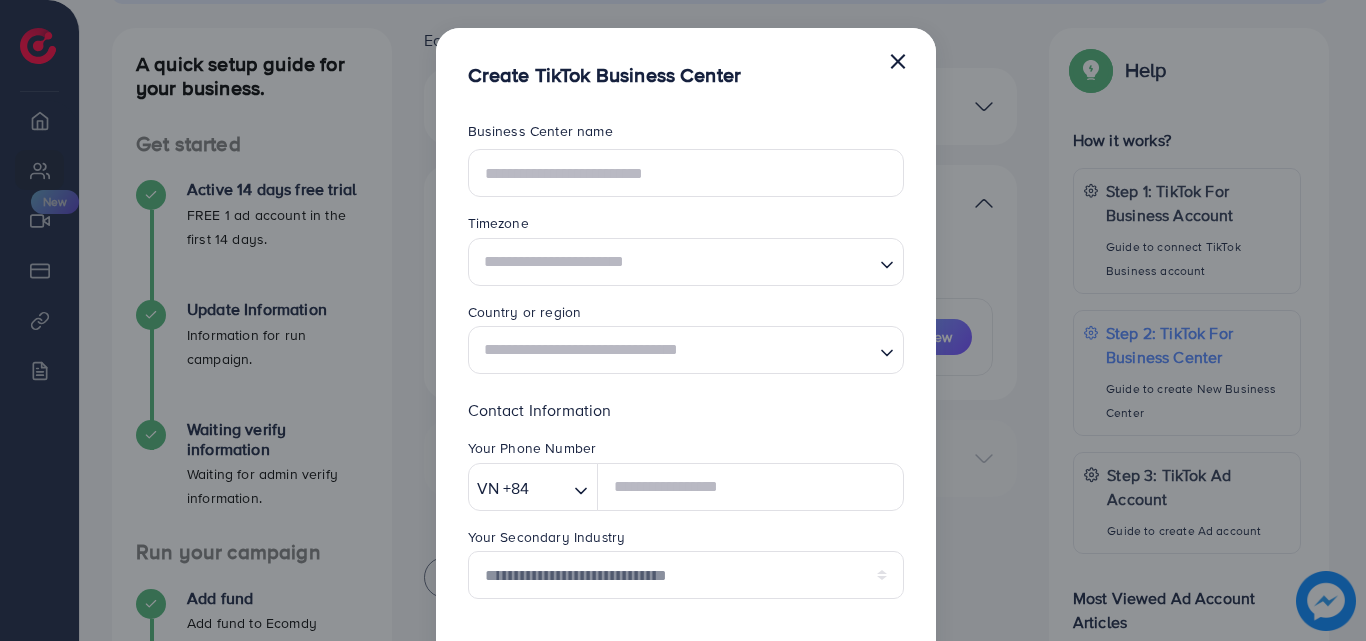 click on "×" at bounding box center (898, 60) 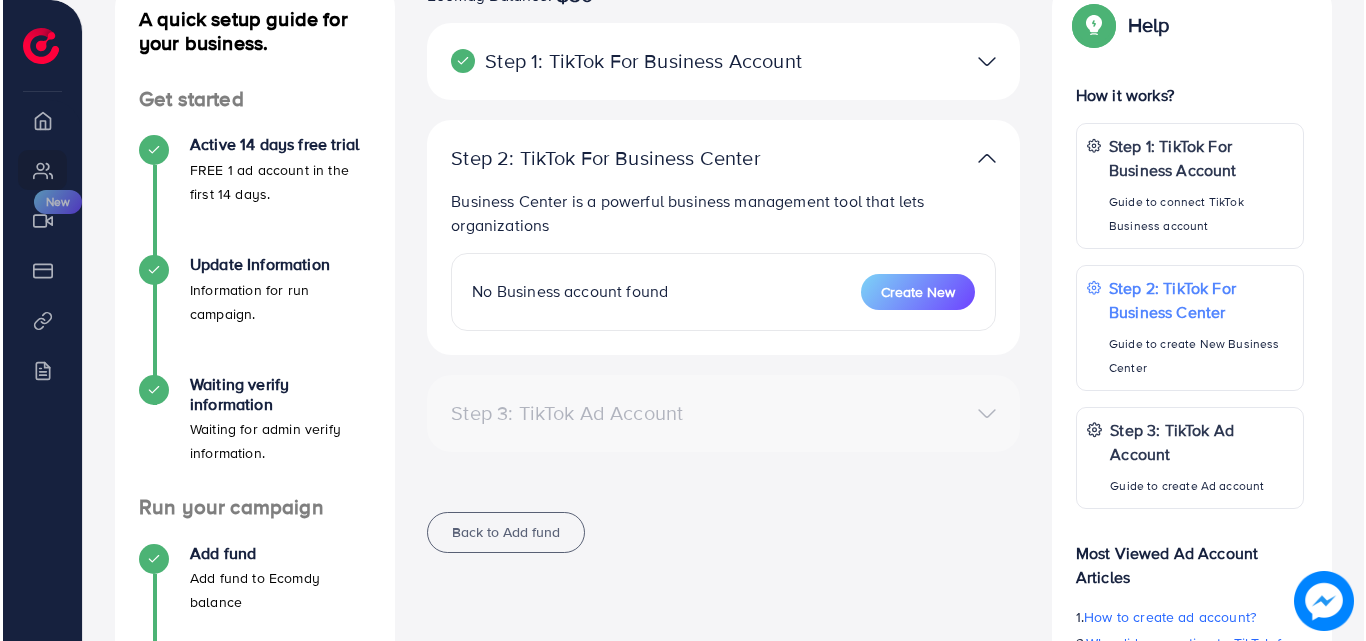 scroll, scrollTop: 254, scrollLeft: 0, axis: vertical 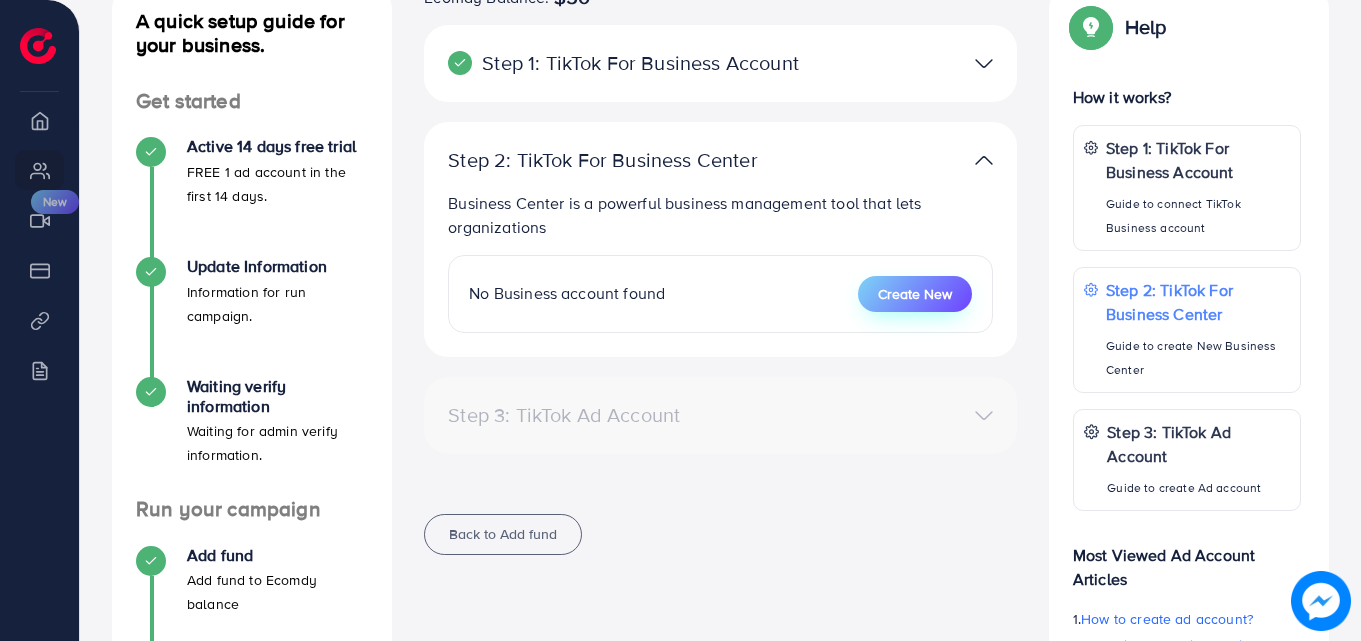 click on "Create New" at bounding box center [915, 294] 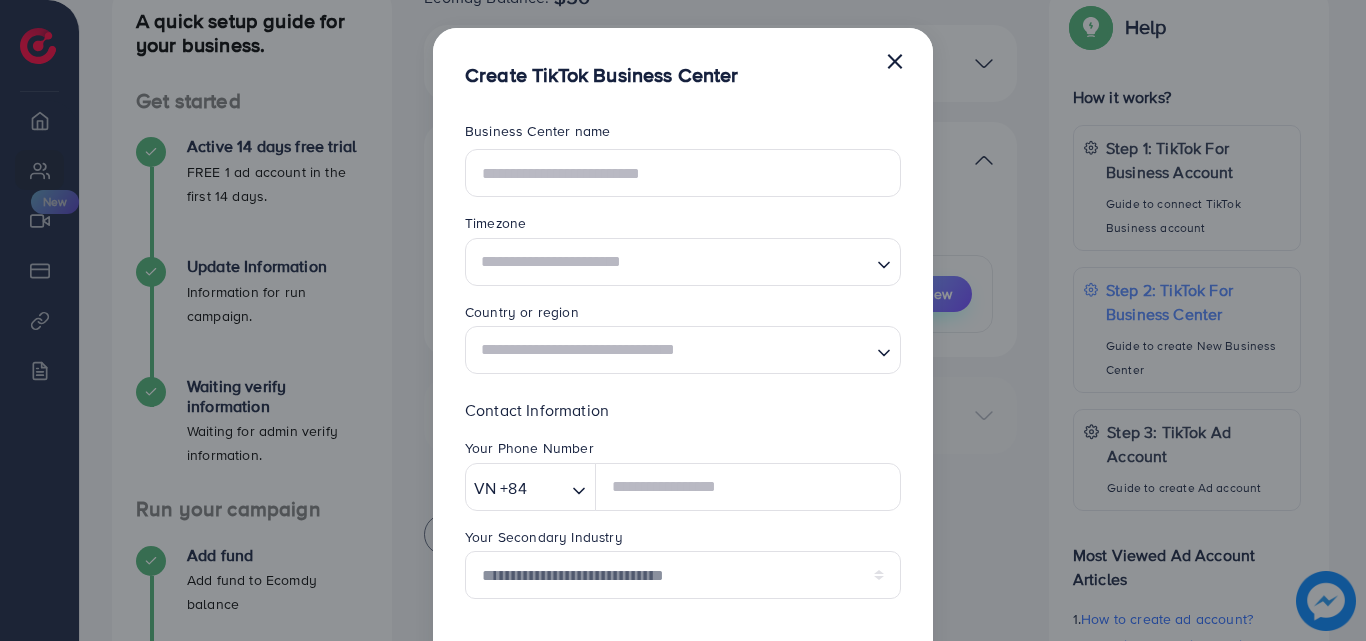 scroll, scrollTop: 0, scrollLeft: 0, axis: both 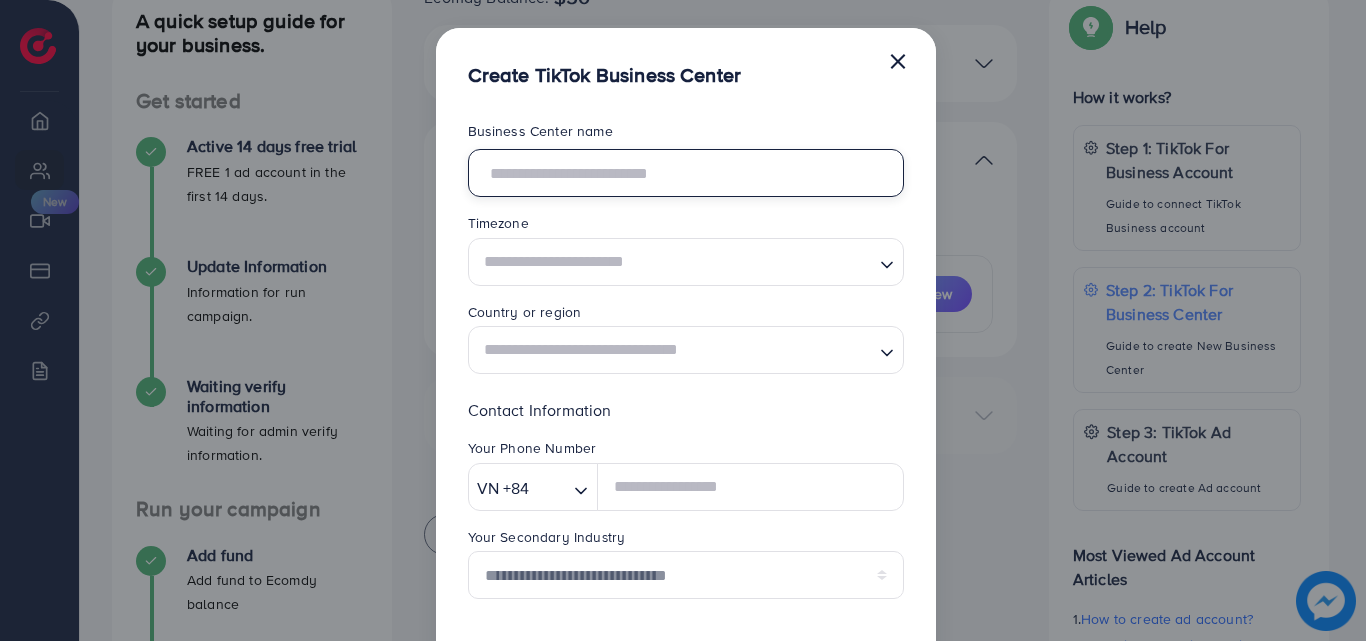 click at bounding box center [686, 173] 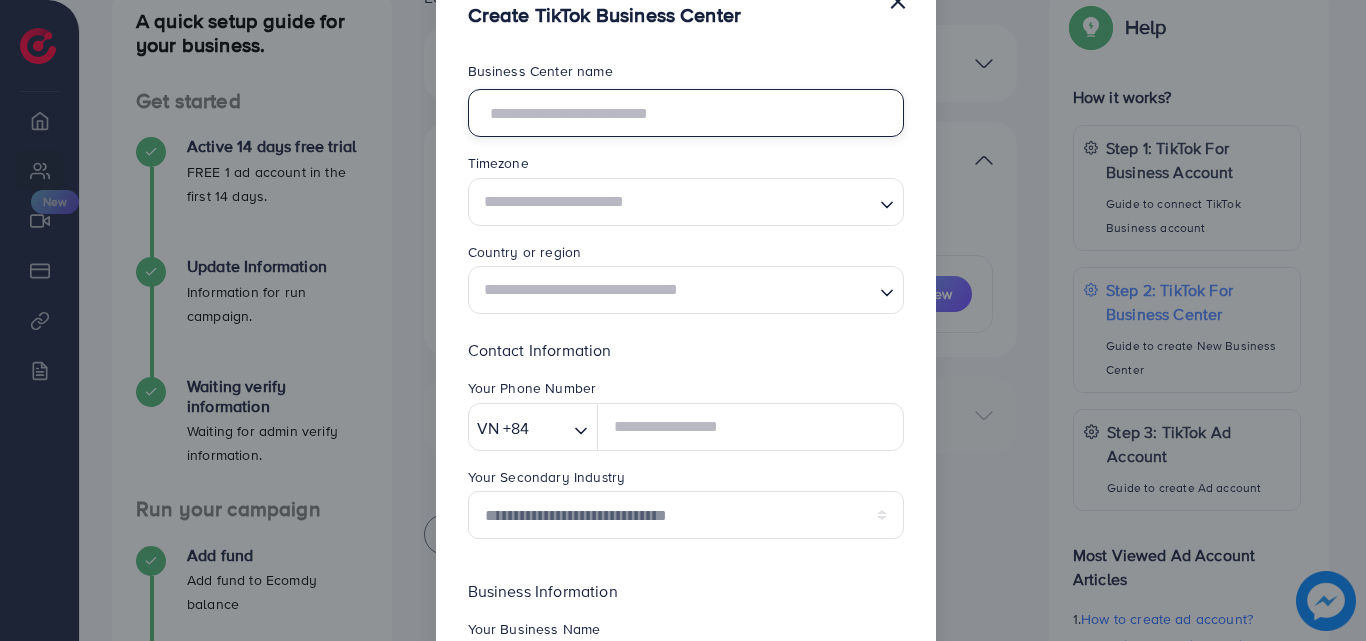 scroll, scrollTop: 0, scrollLeft: 0, axis: both 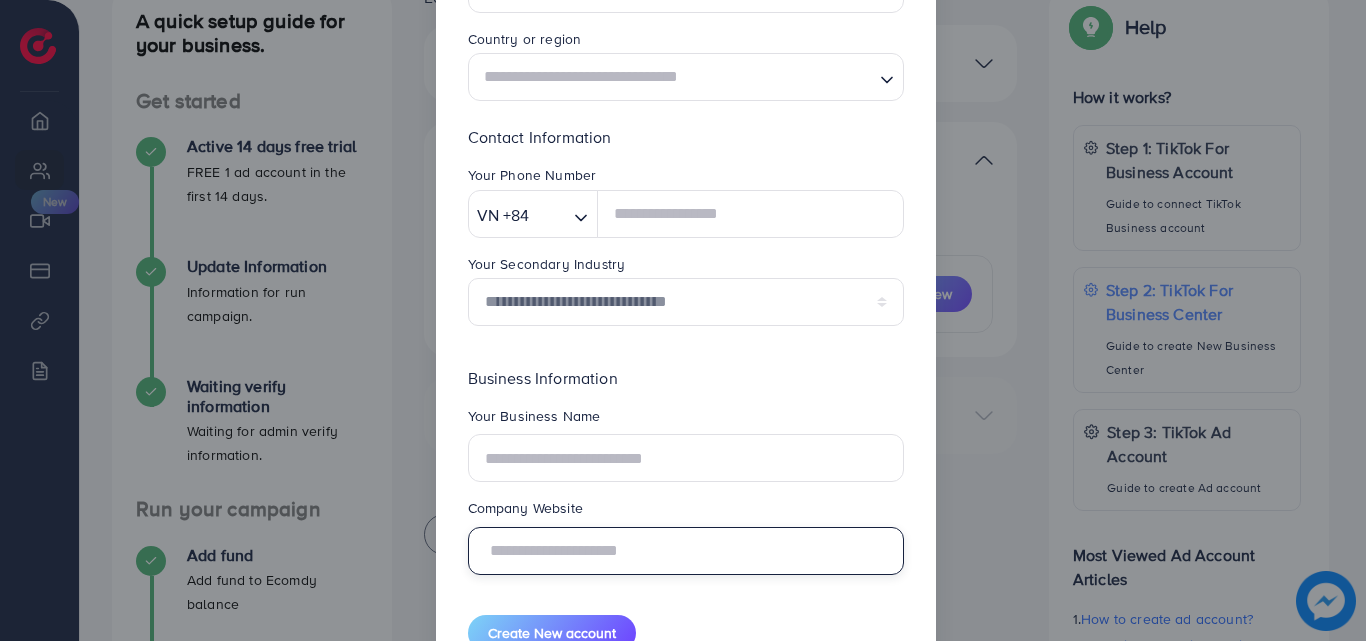 click at bounding box center (686, 551) 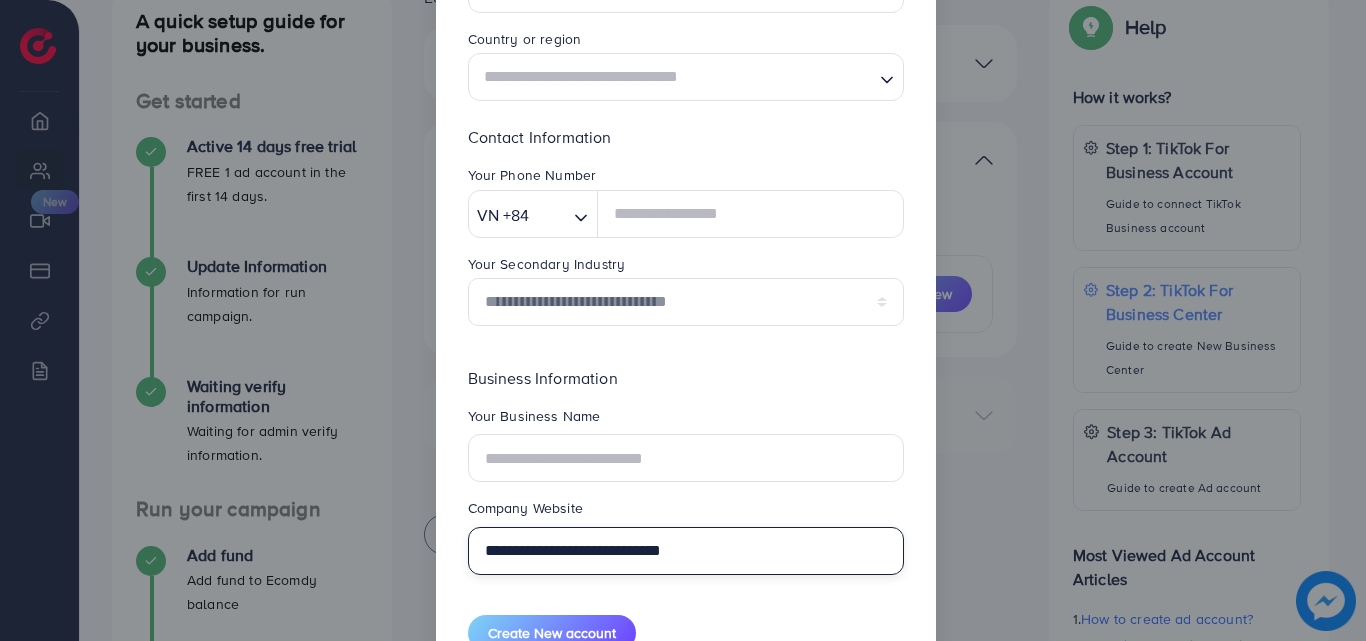 type on "**********" 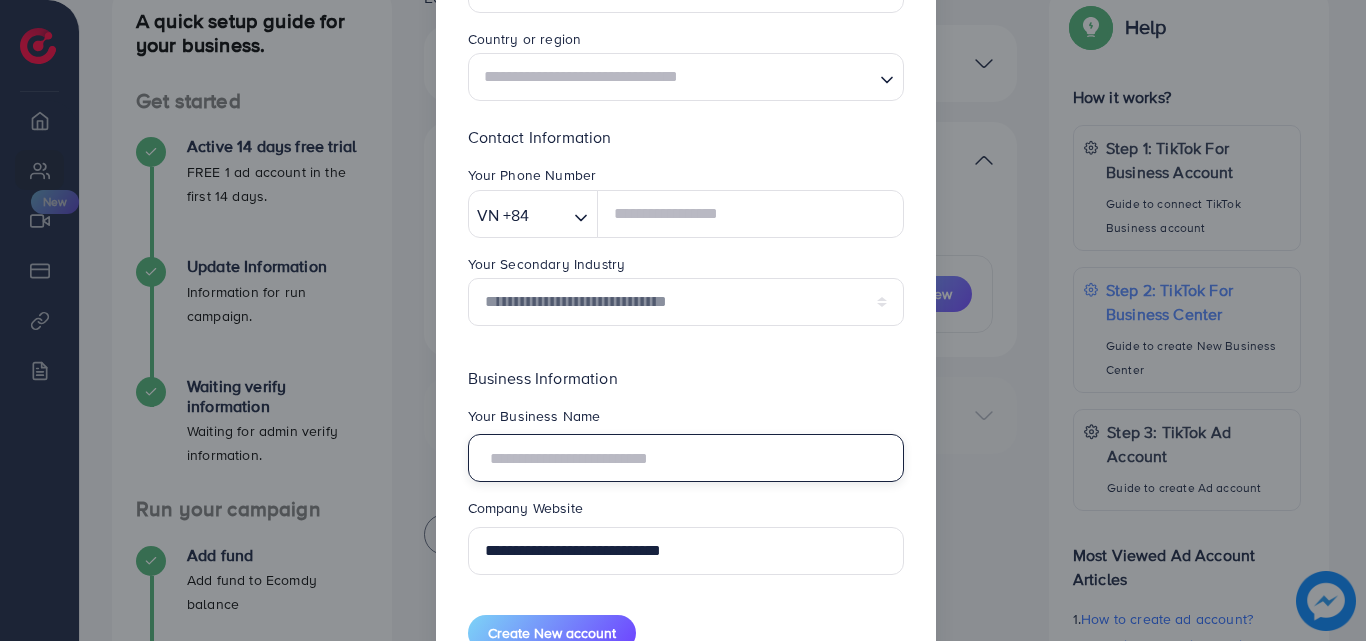 click at bounding box center (686, 458) 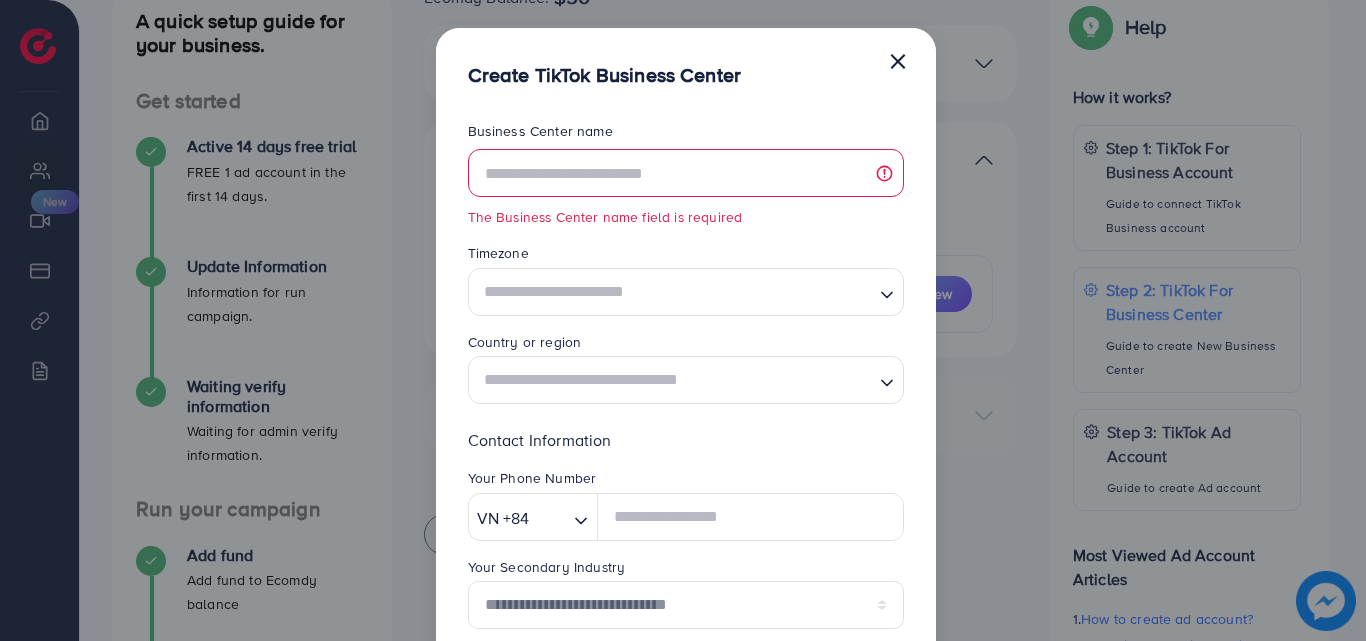 scroll, scrollTop: 132, scrollLeft: 0, axis: vertical 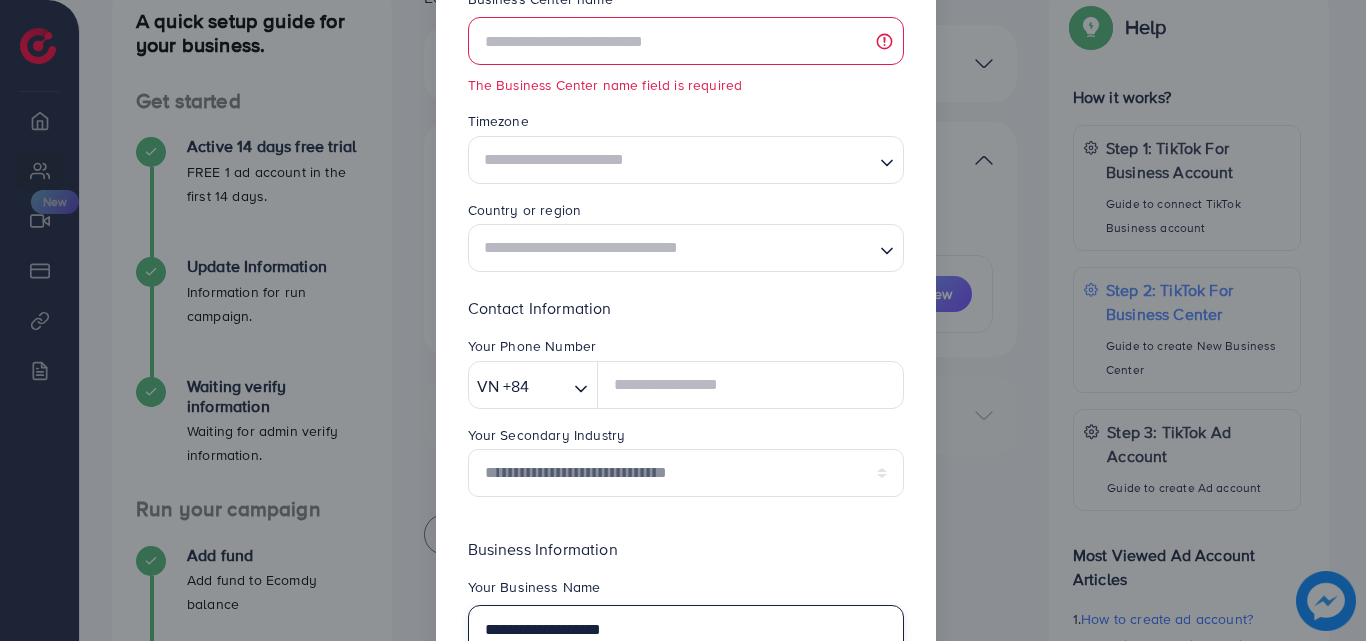 type on "**********" 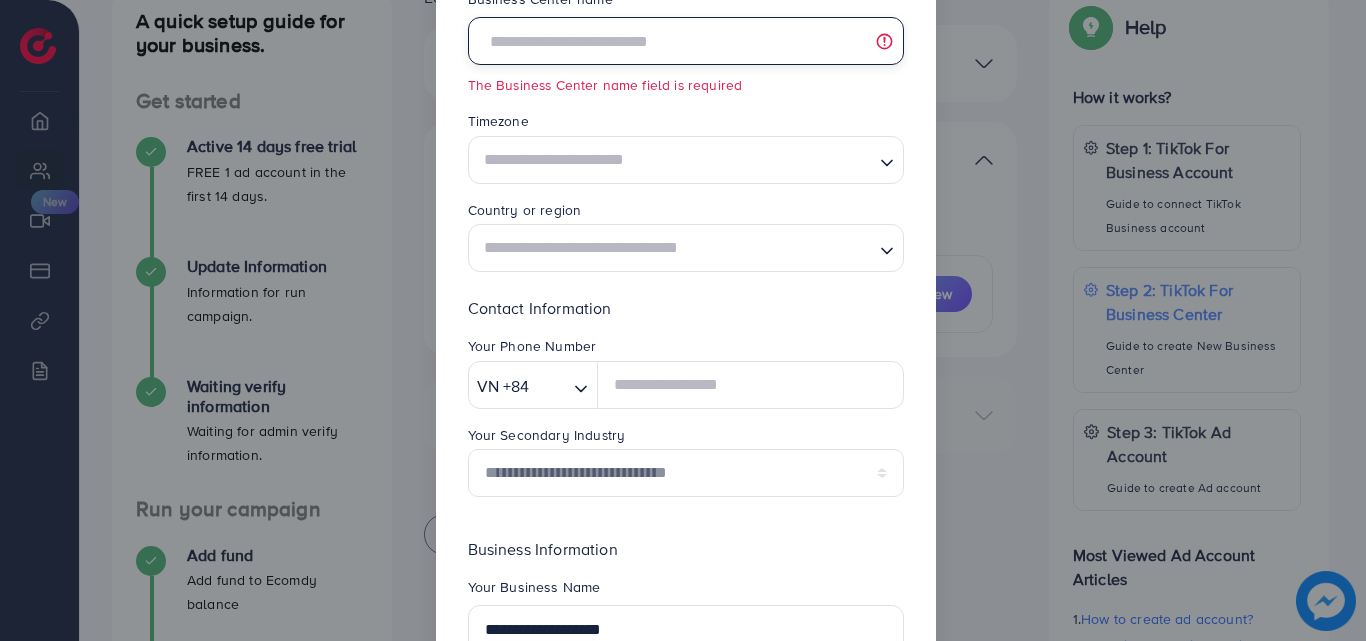 click at bounding box center (686, 41) 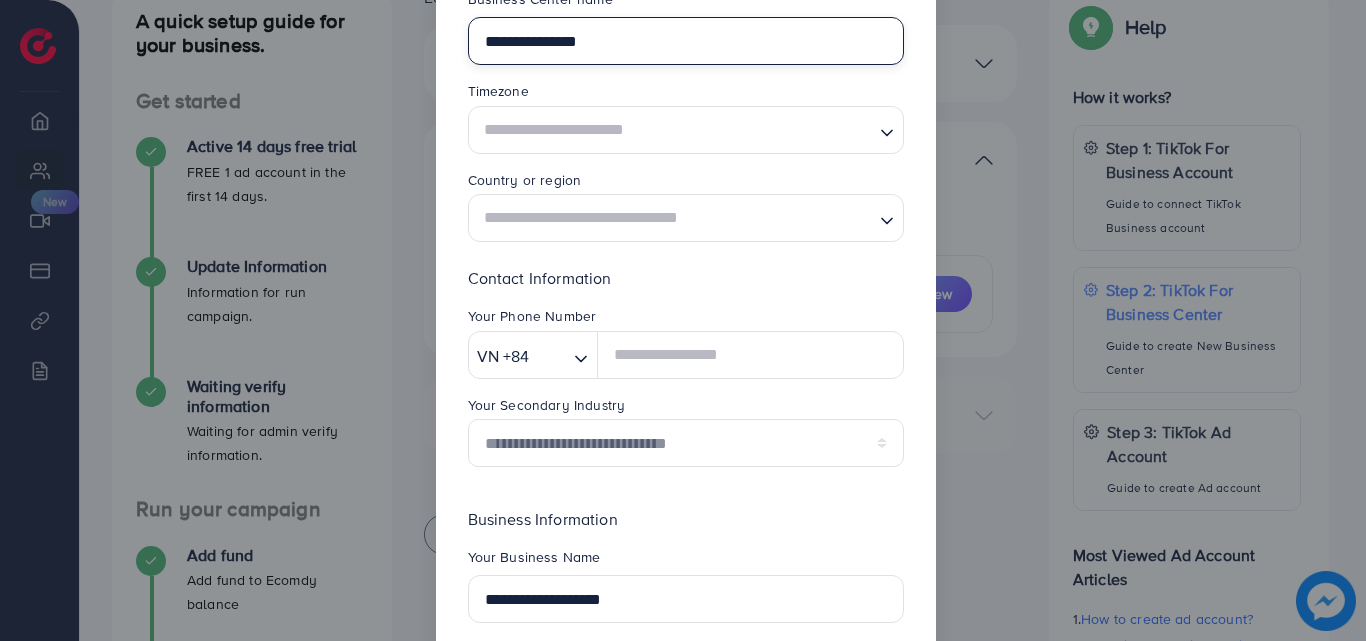 type on "**********" 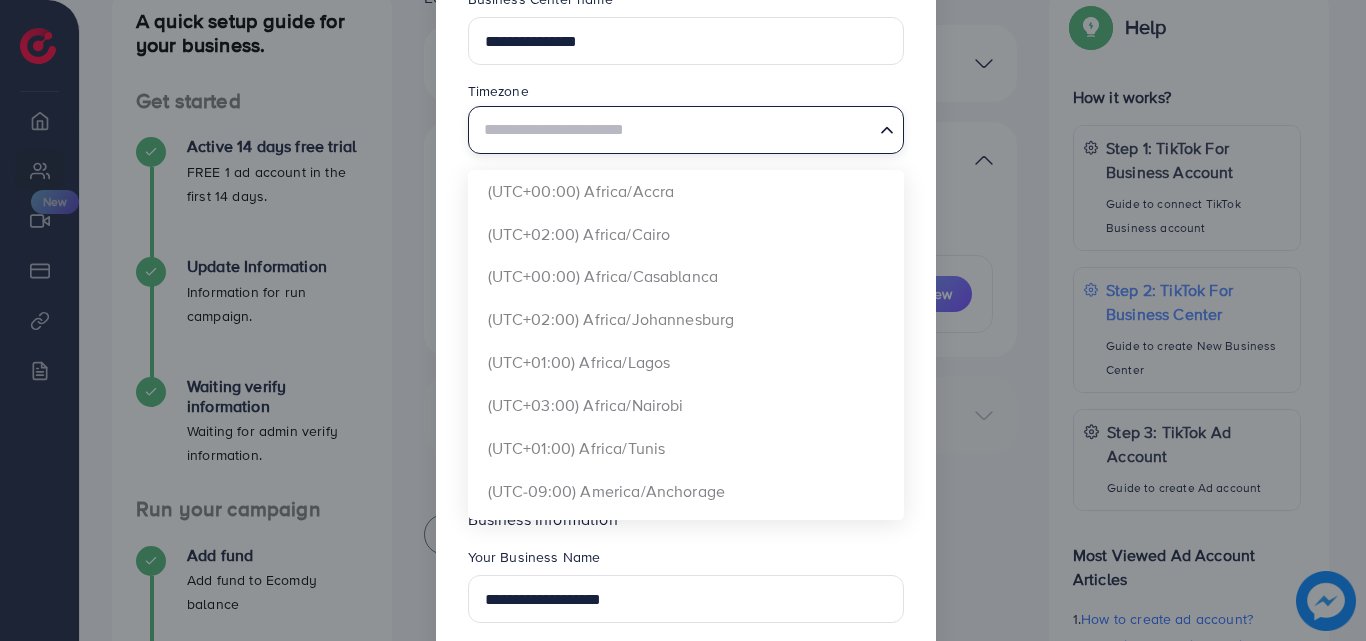 click at bounding box center (674, 129) 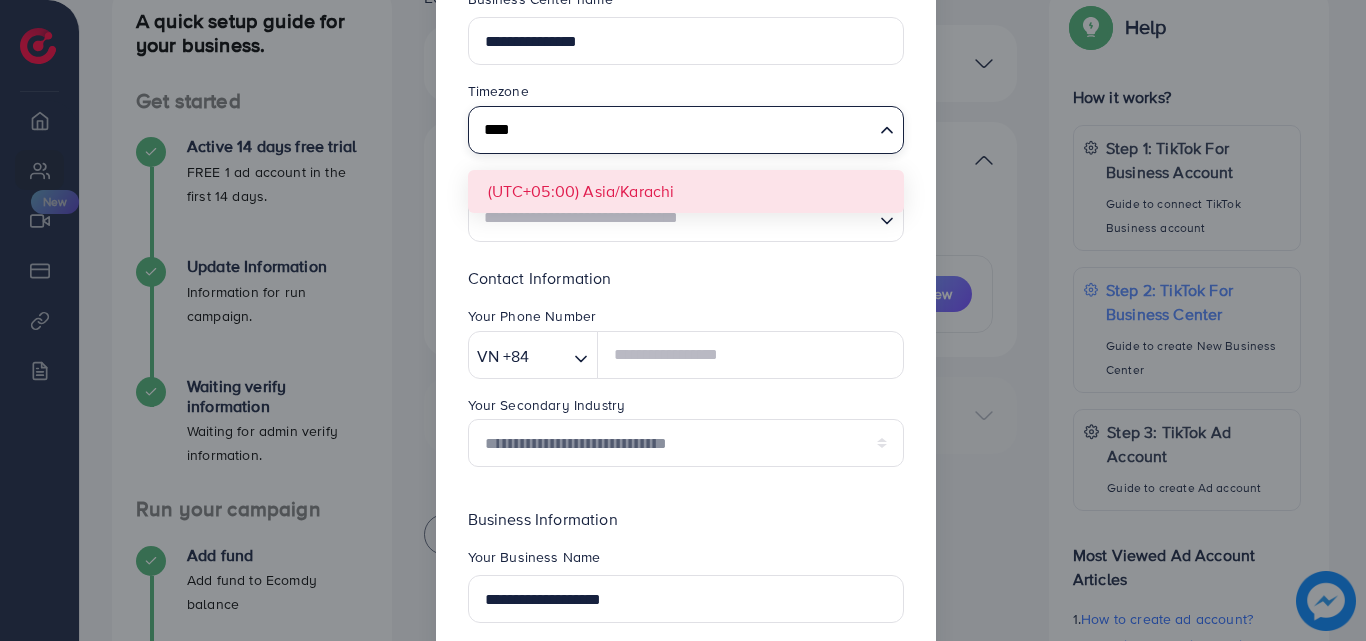 type on "****" 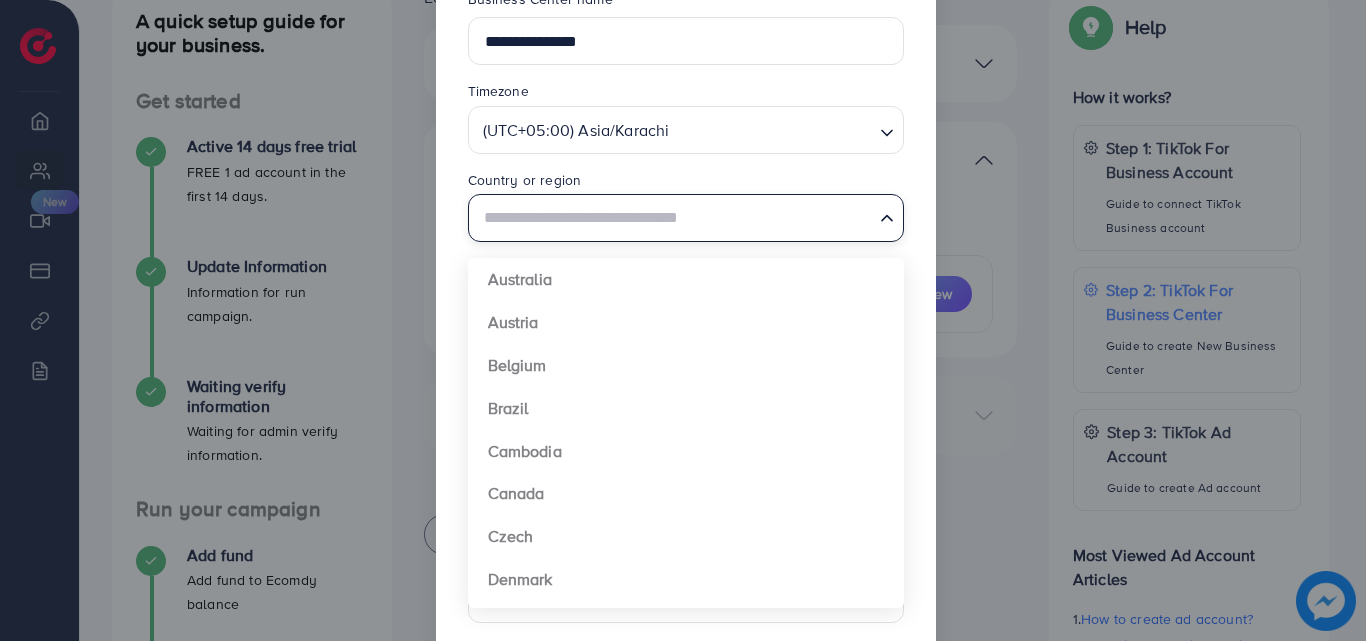 click at bounding box center (674, 218) 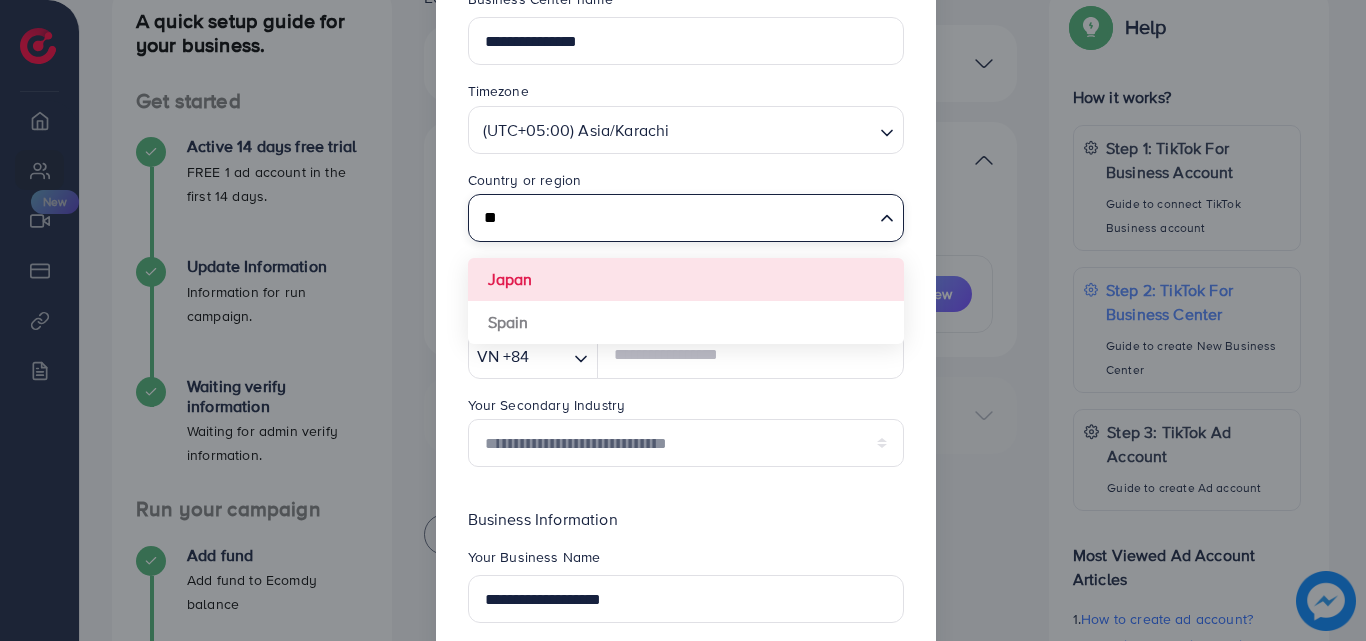 type on "*" 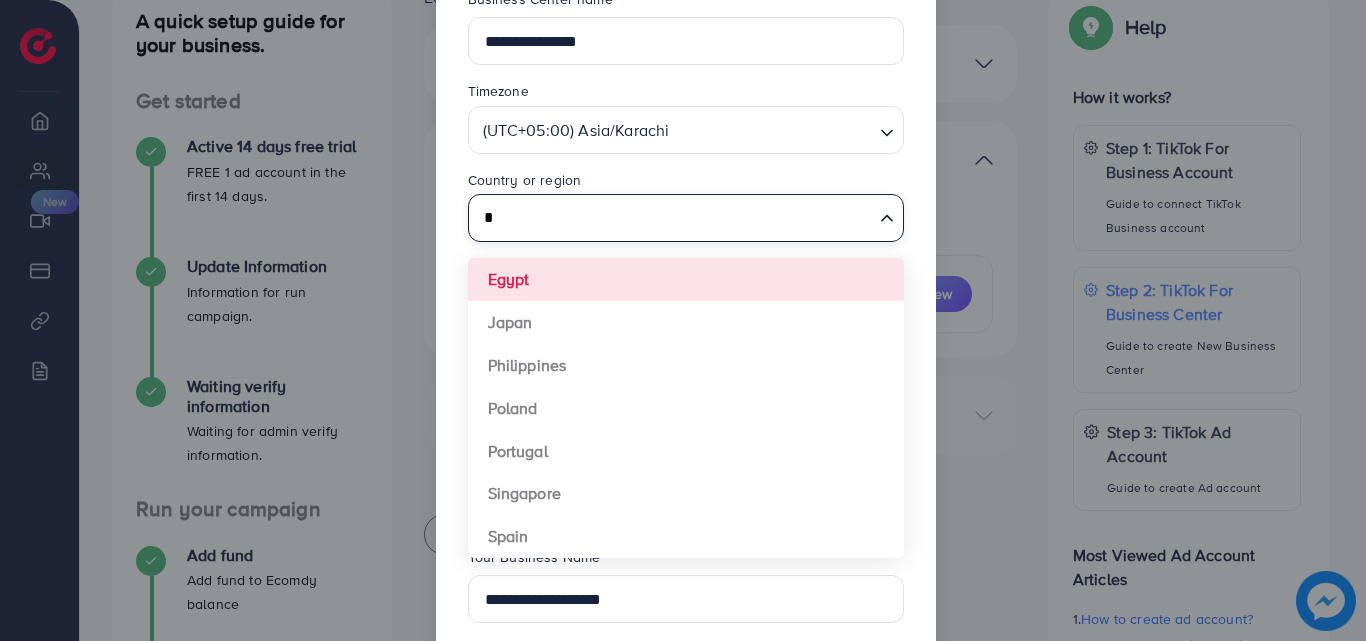 type 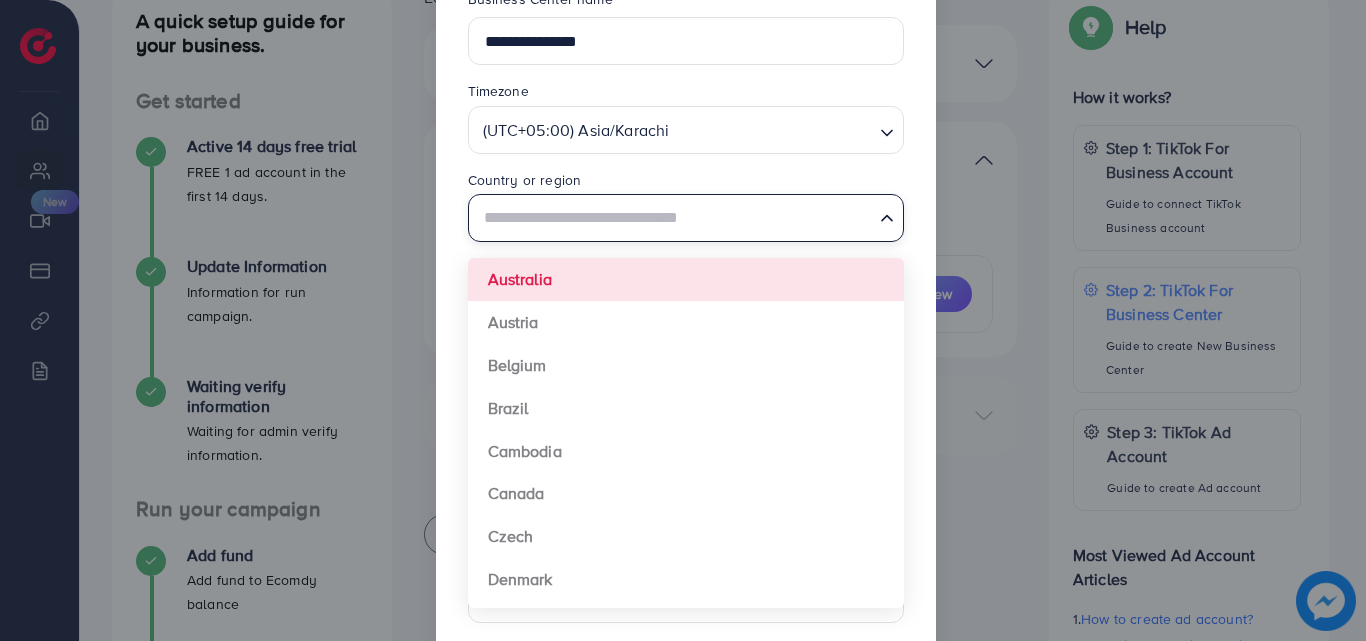 click at bounding box center (674, 218) 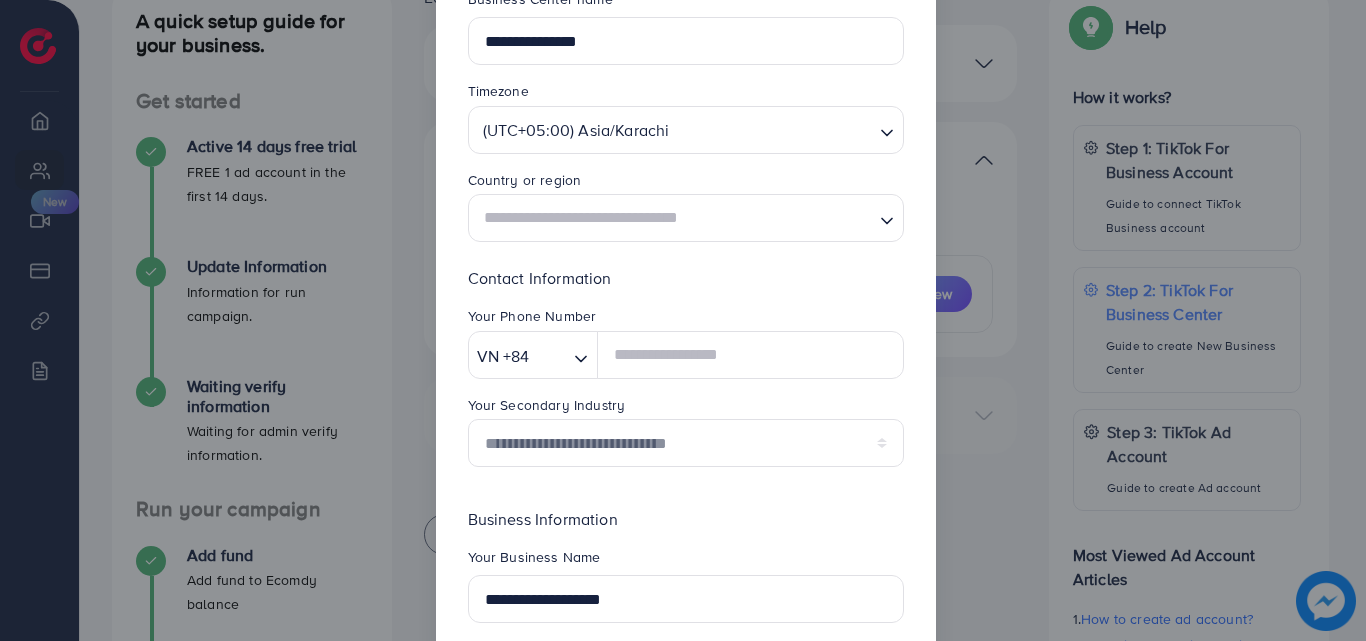 click on "**********" at bounding box center (686, 390) 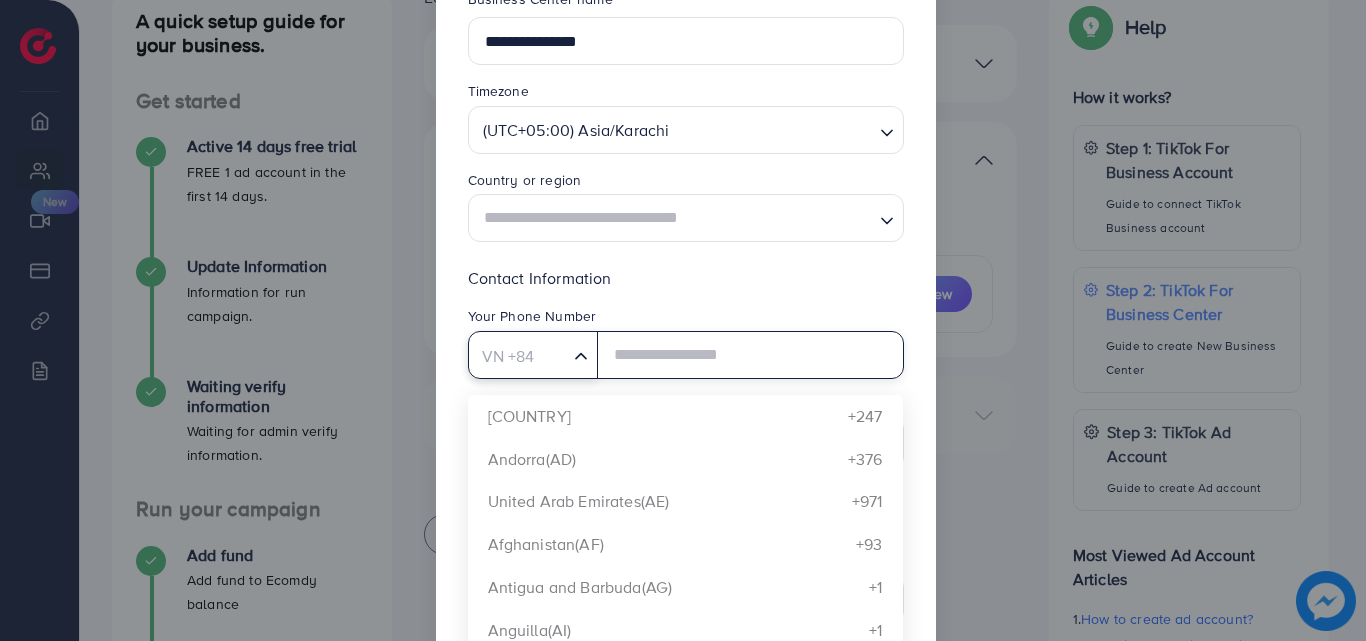 click on "Loading..." at bounding box center [582, 354] 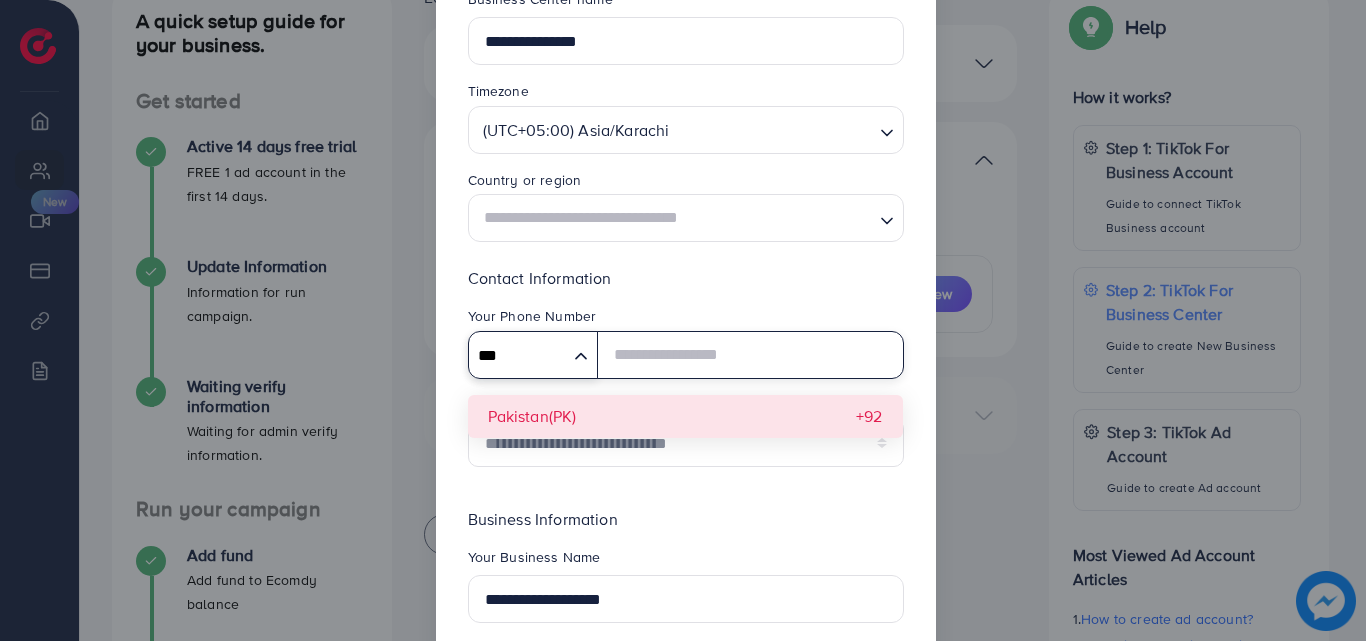 type on "***" 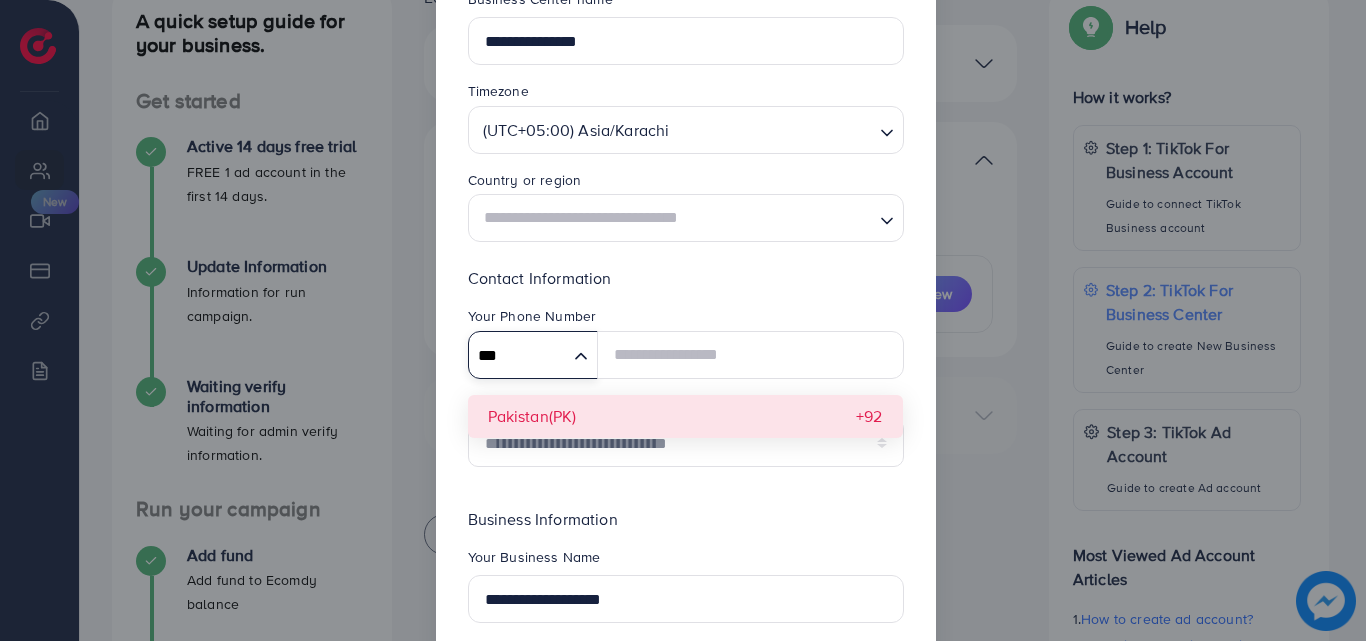 type 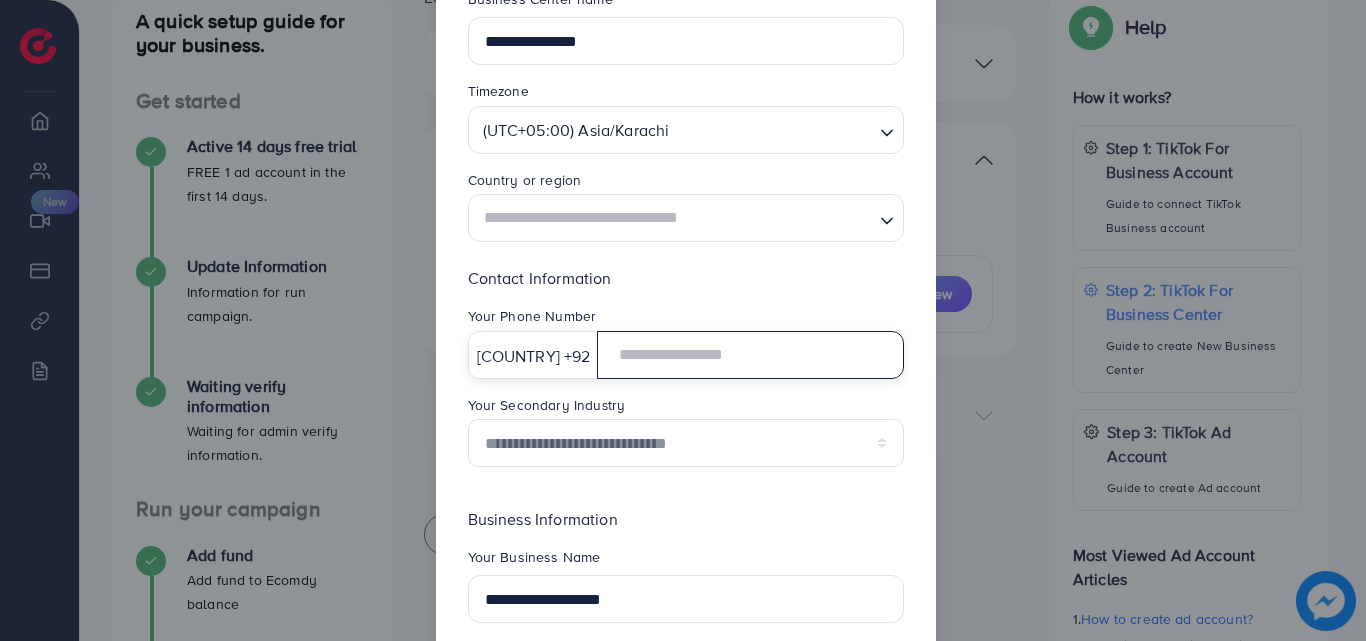 click at bounding box center [750, 355] 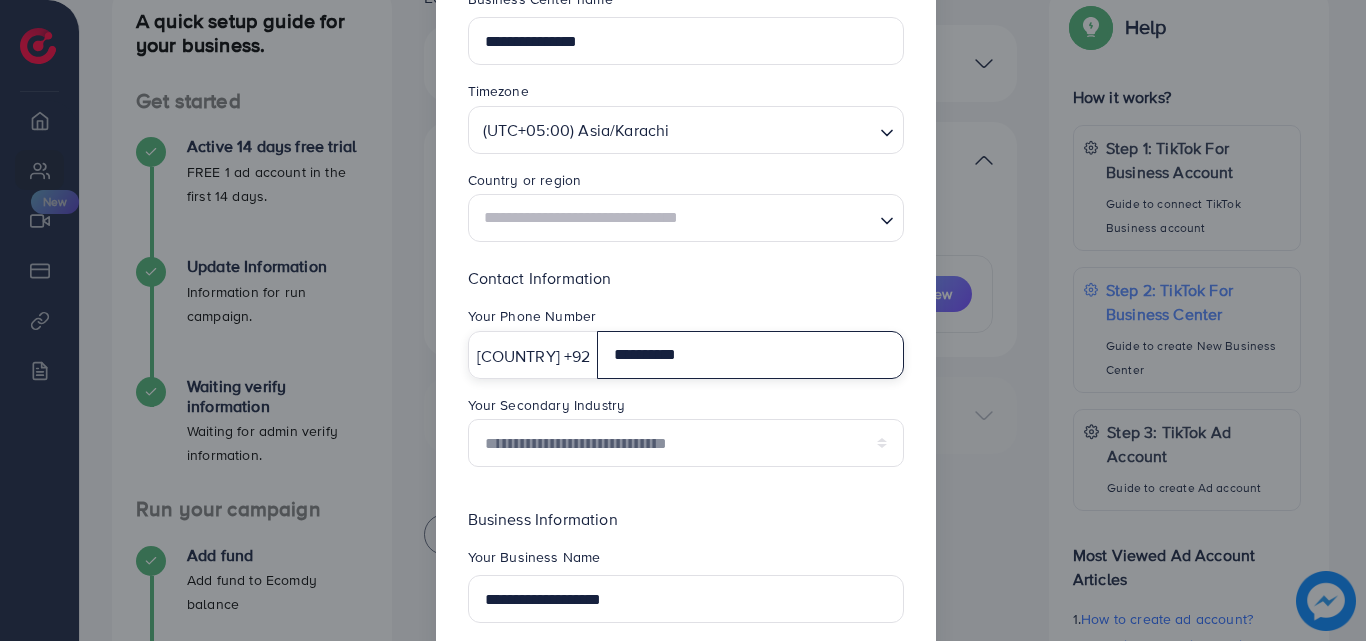 type on "**********" 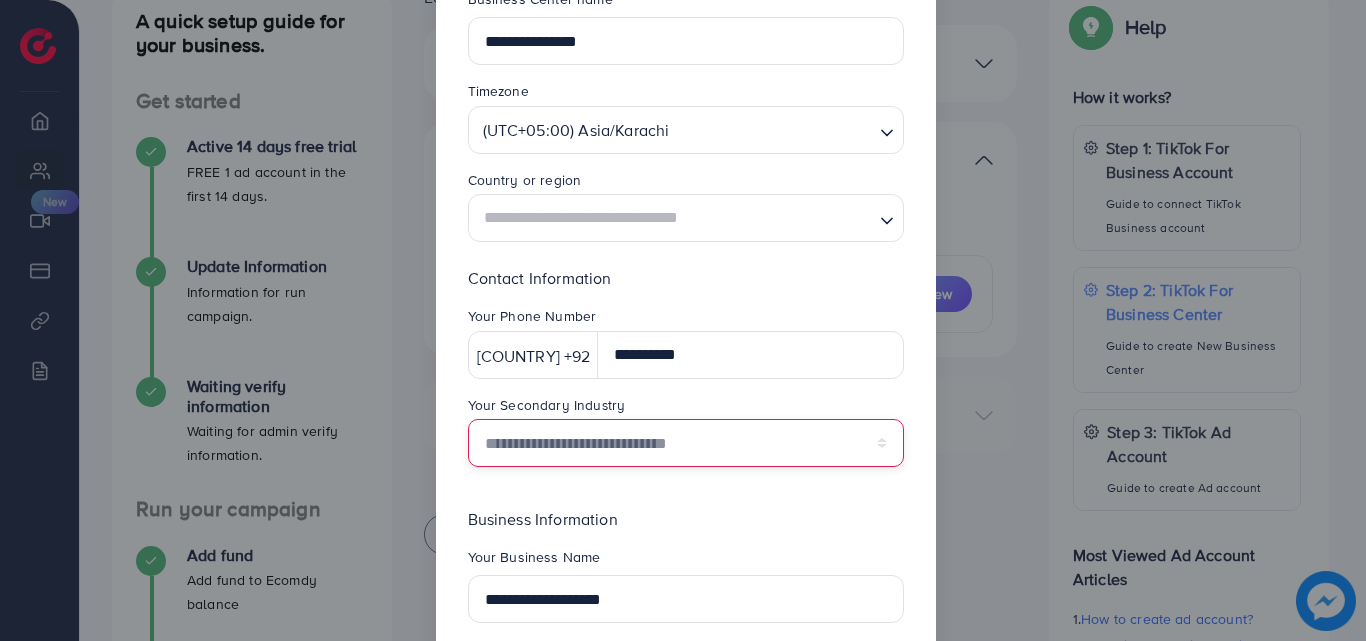 click on "**********" at bounding box center [686, 443] 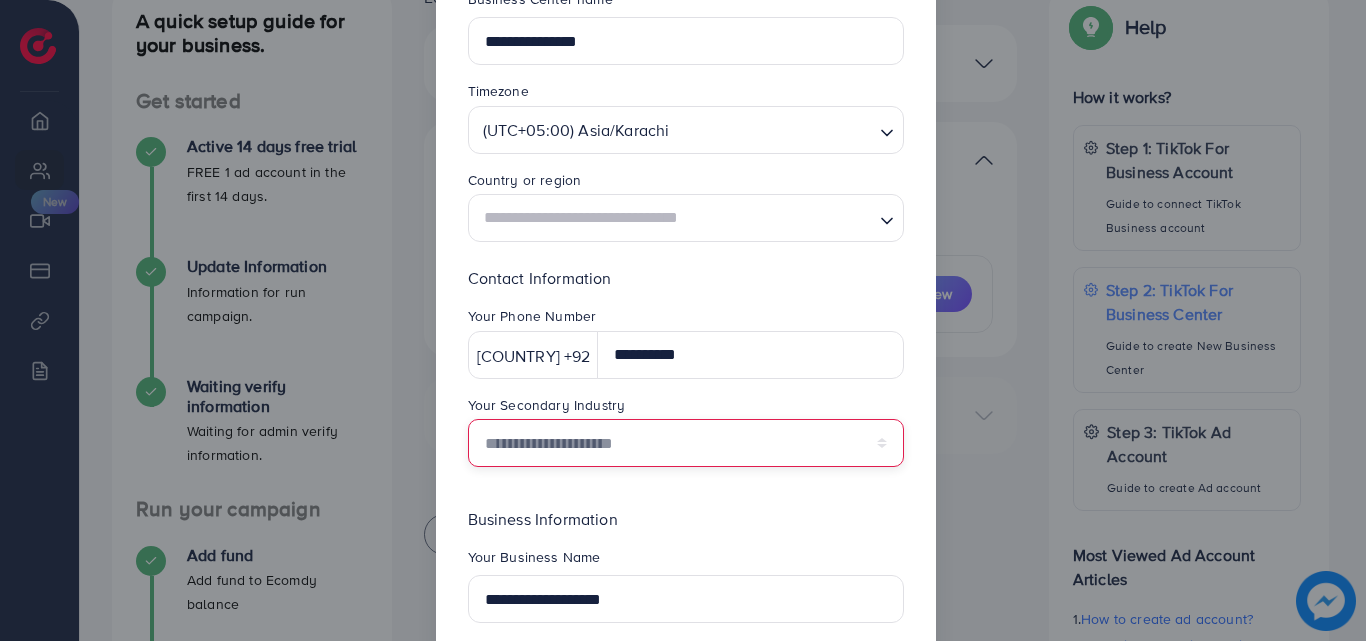 click on "**********" at bounding box center [686, 443] 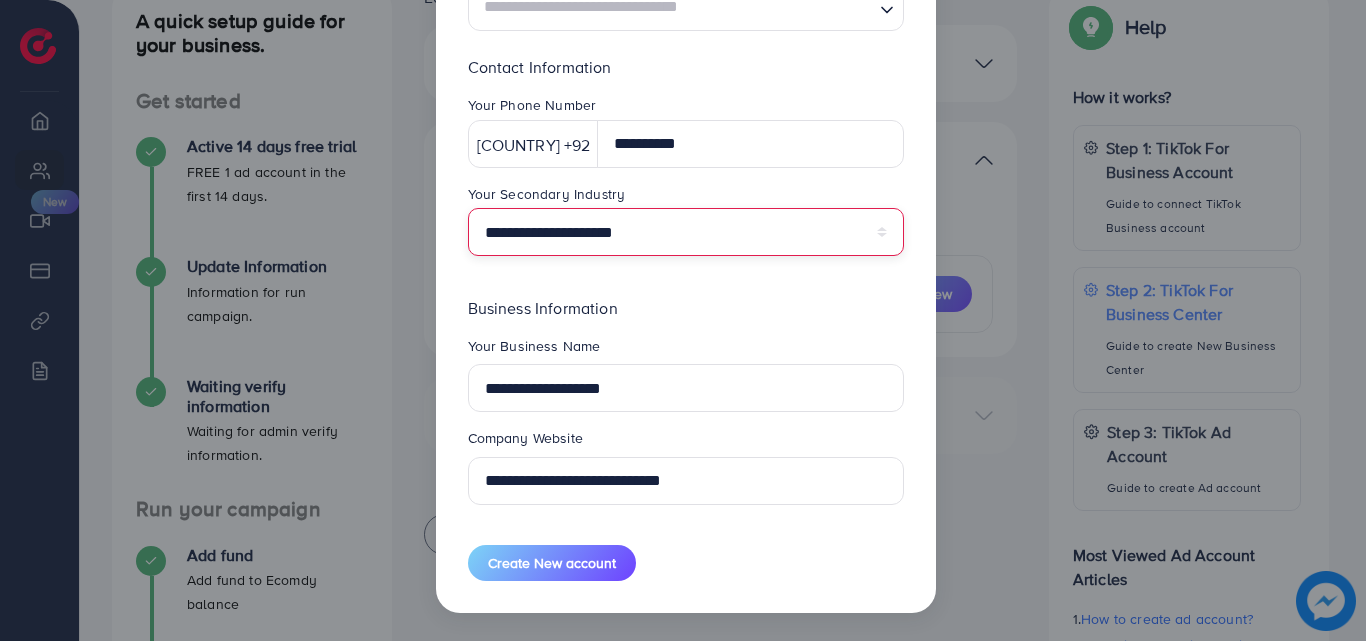 scroll, scrollTop: 0, scrollLeft: 0, axis: both 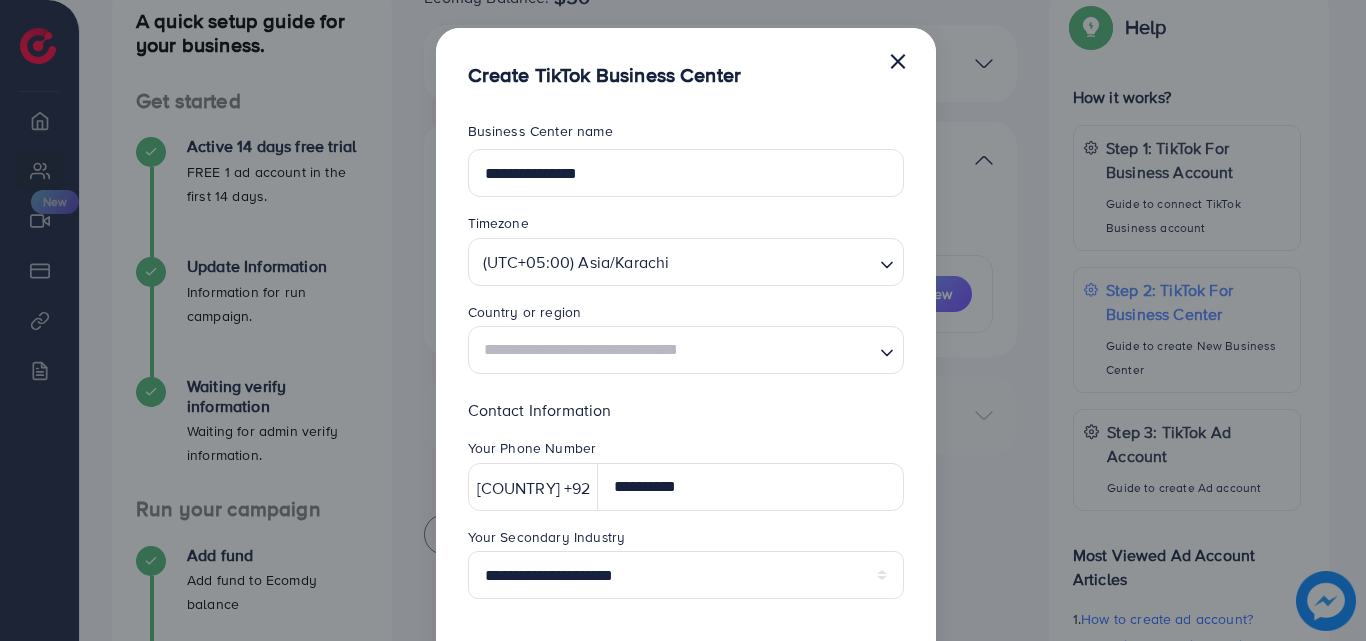 click at bounding box center (674, 350) 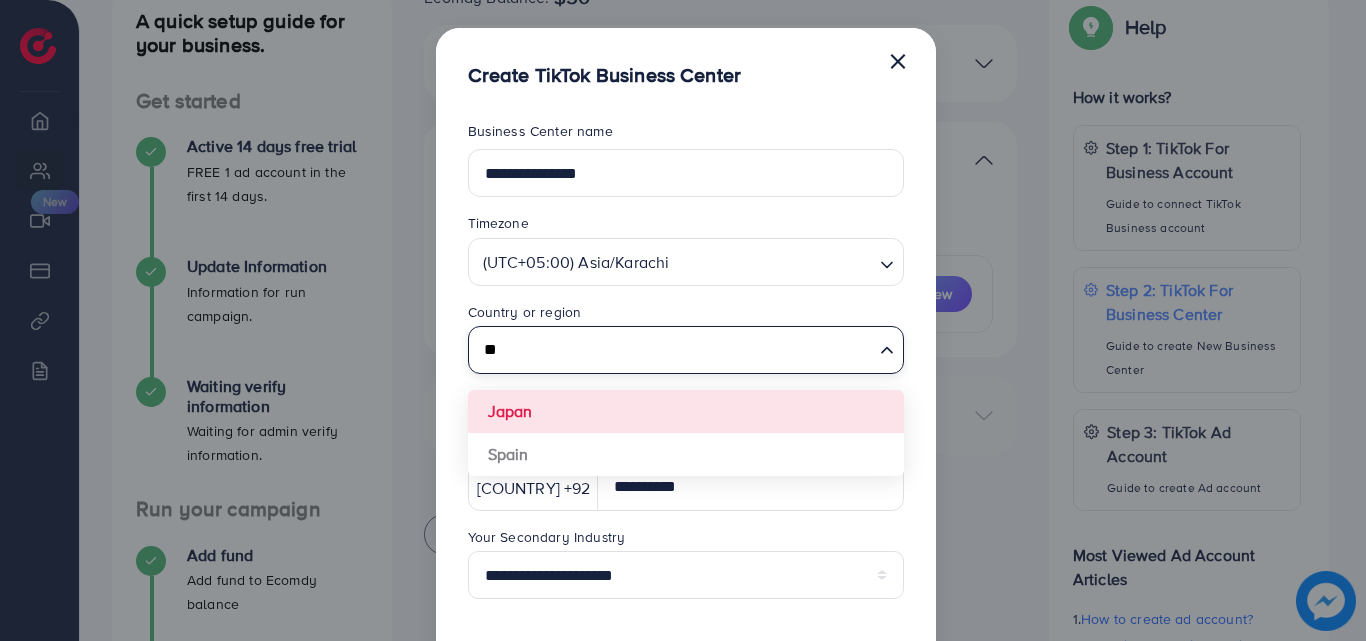 type on "*" 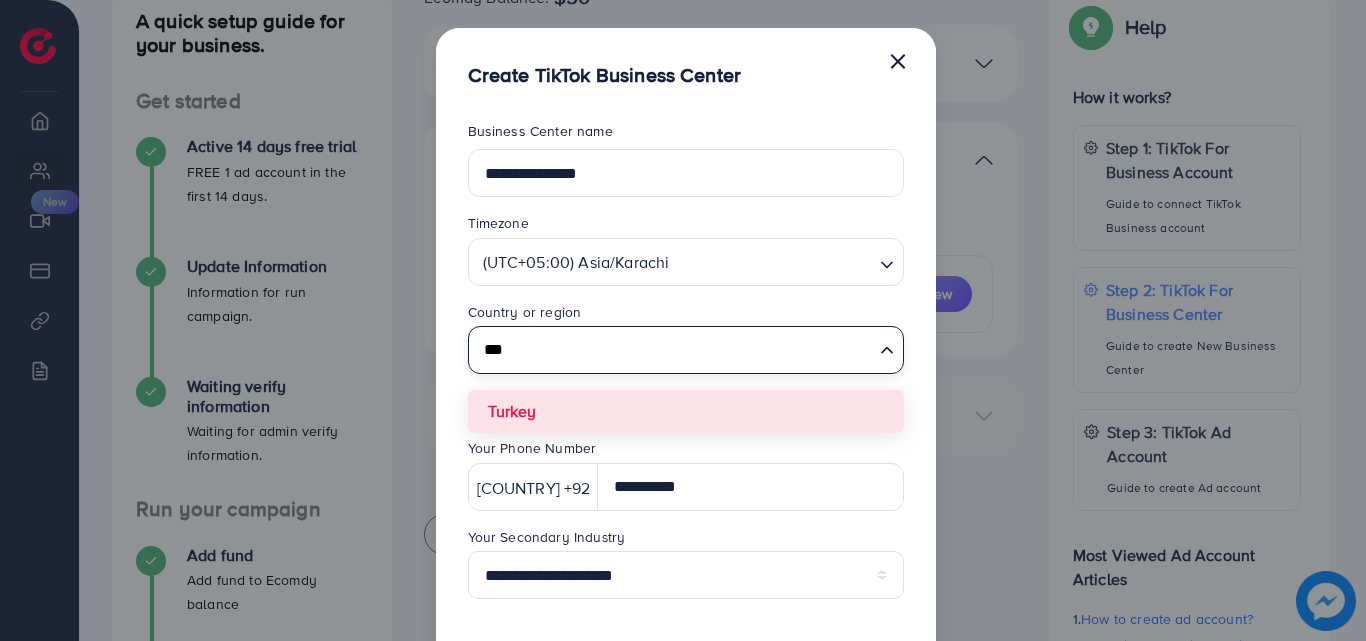 type on "***" 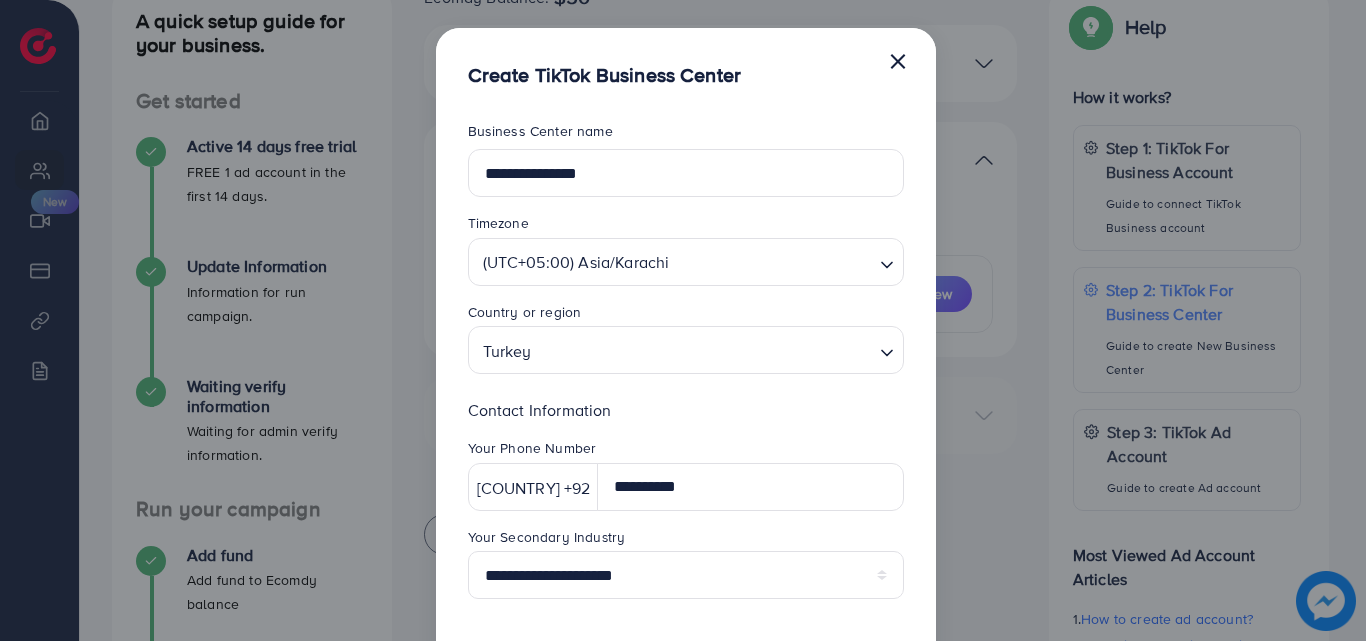 scroll, scrollTop: 343, scrollLeft: 0, axis: vertical 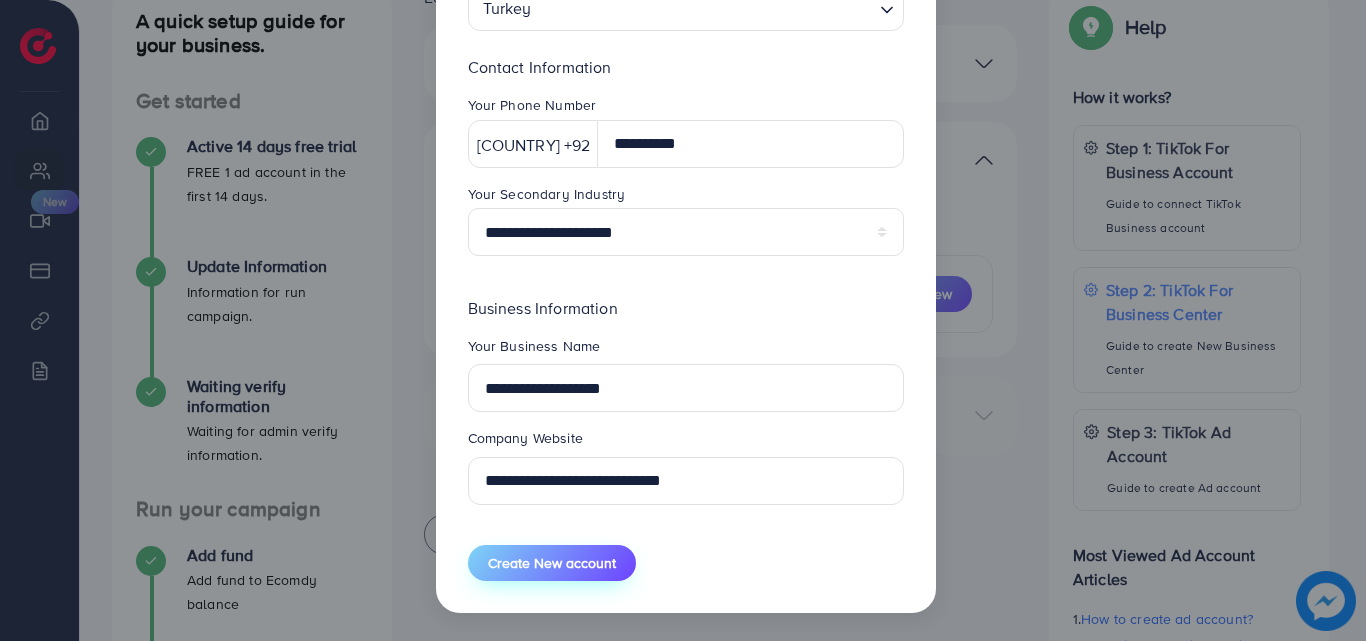 click on "Create New account" at bounding box center [552, 563] 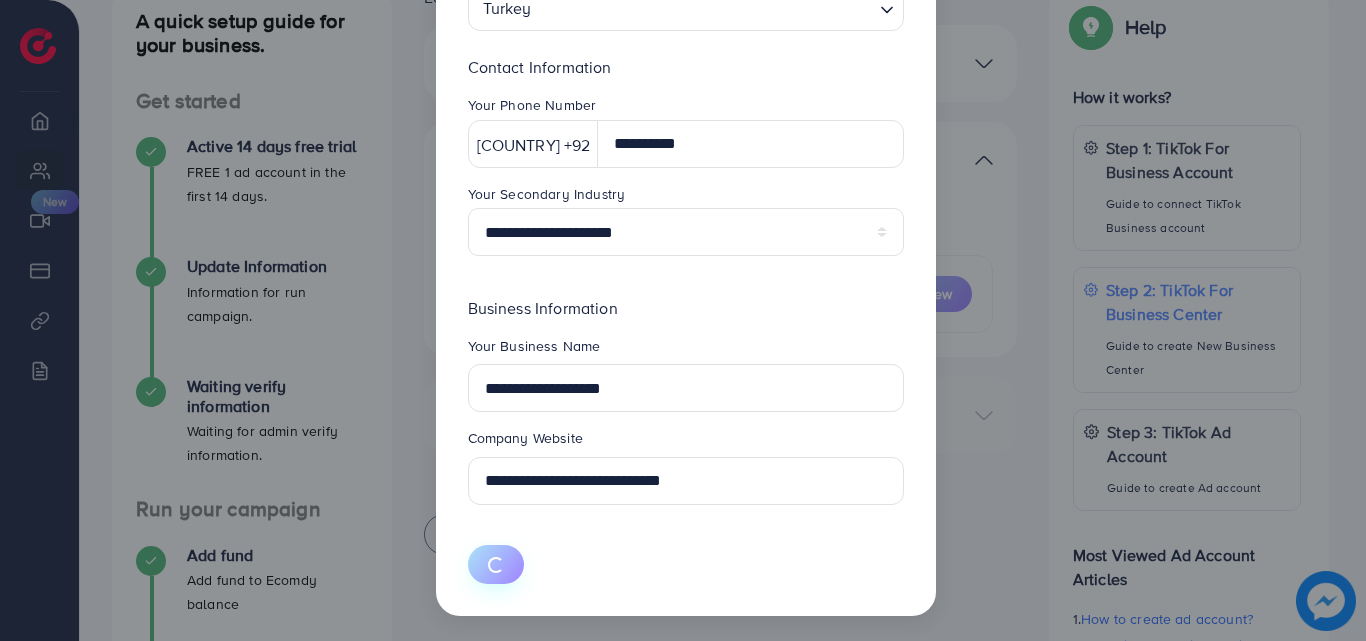 type 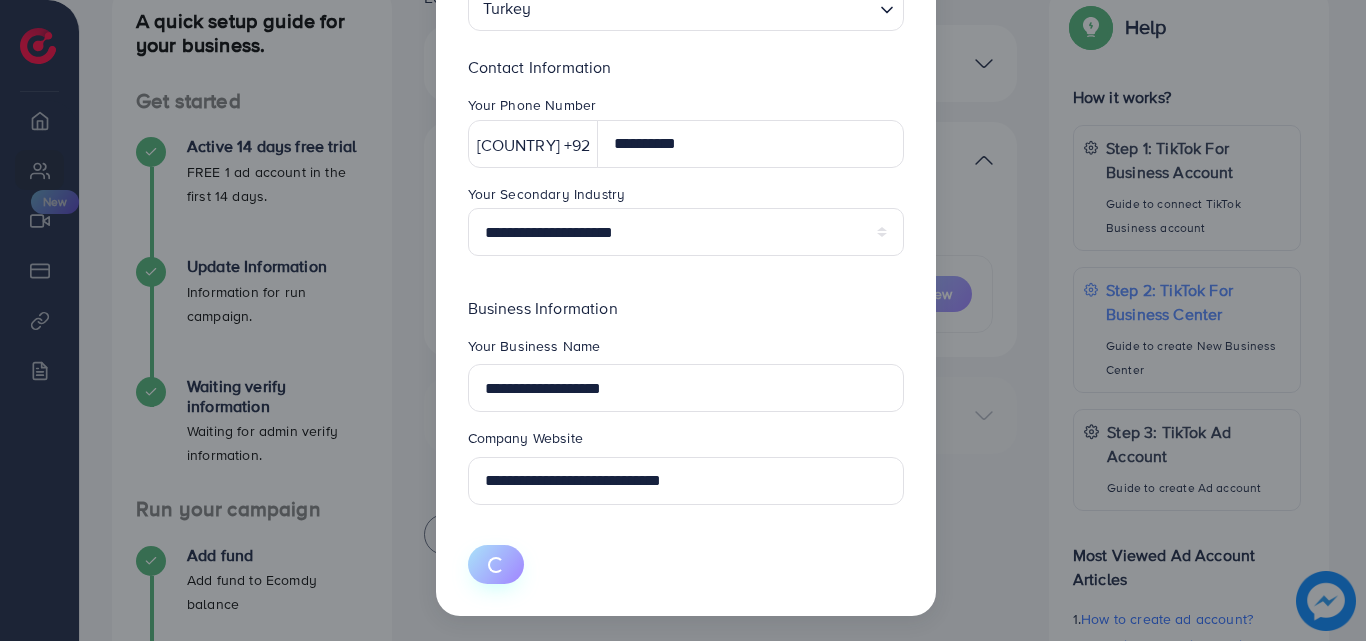 type 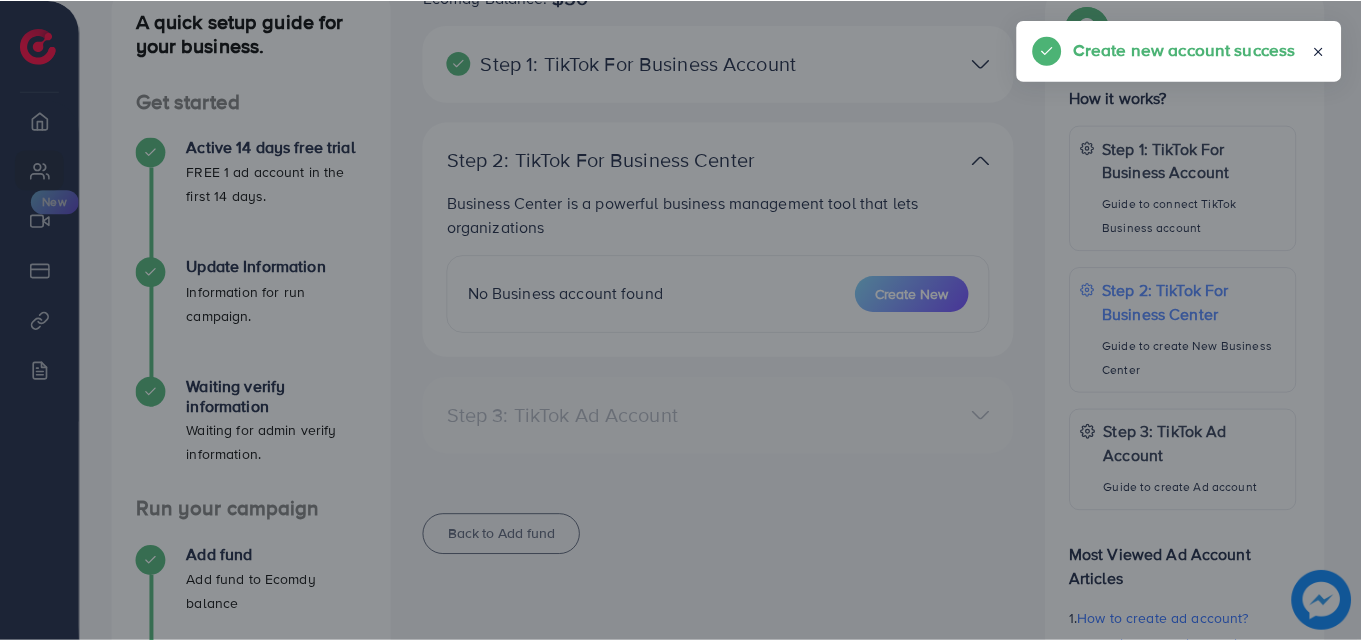 scroll, scrollTop: 197, scrollLeft: 0, axis: vertical 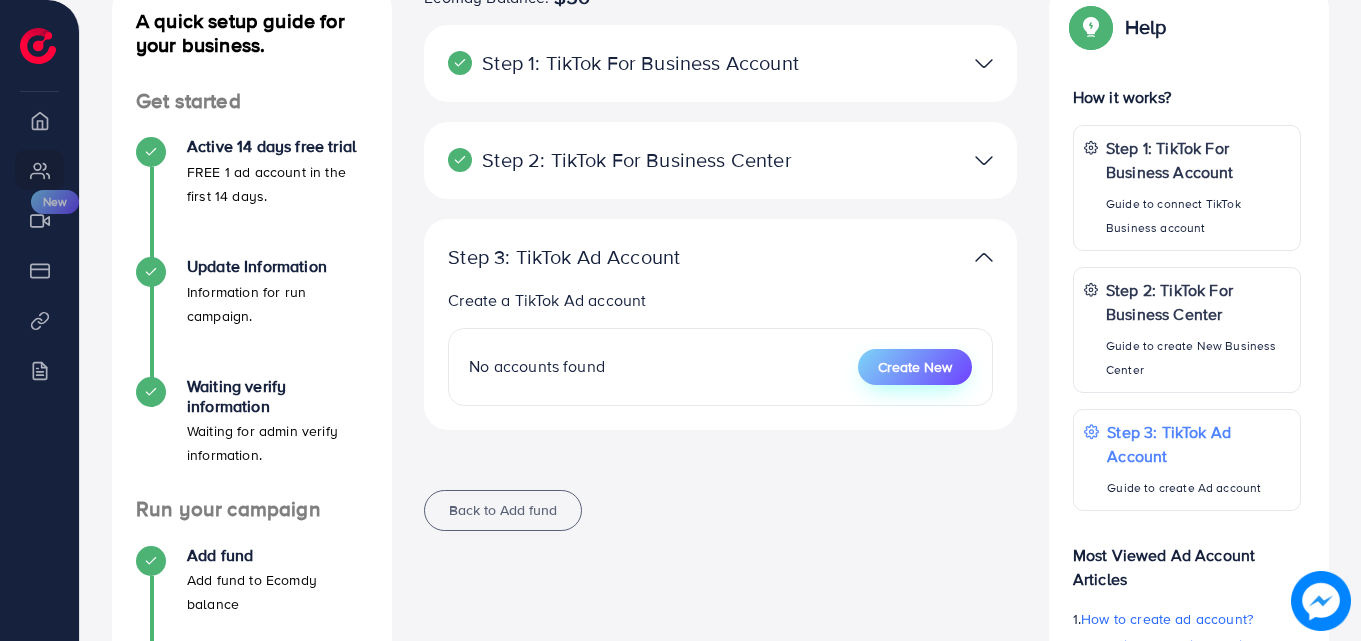 click on "Create New" at bounding box center [915, 367] 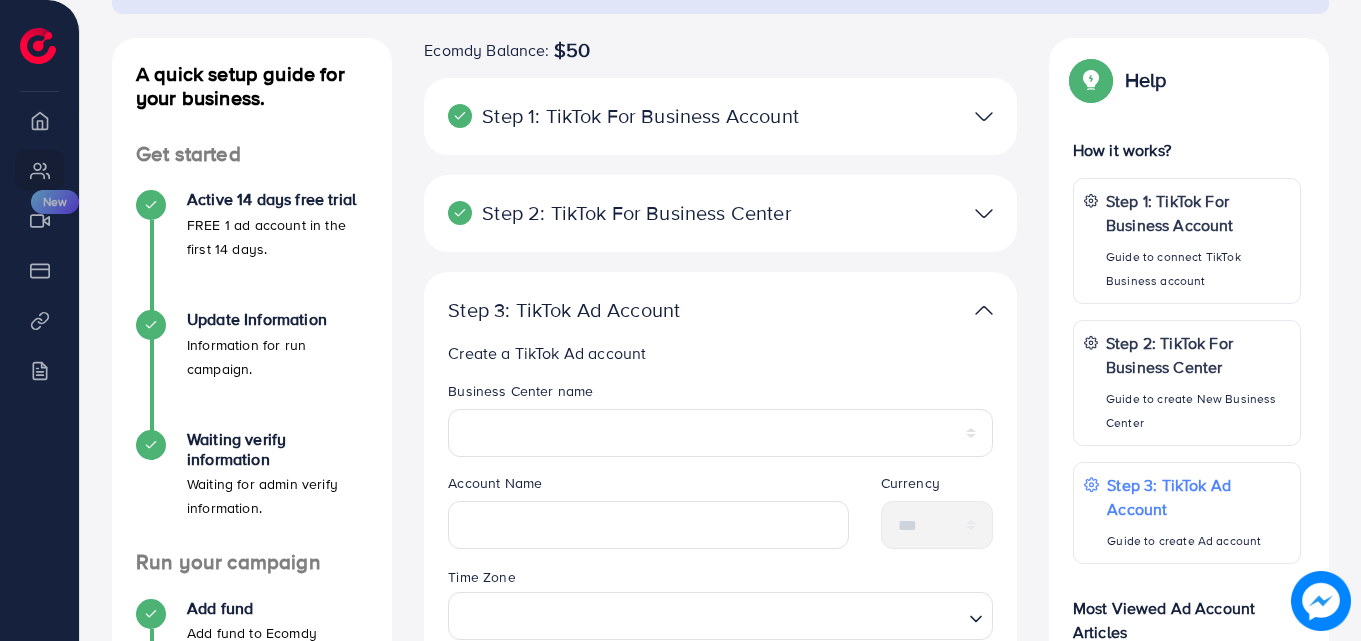 scroll, scrollTop: 187, scrollLeft: 0, axis: vertical 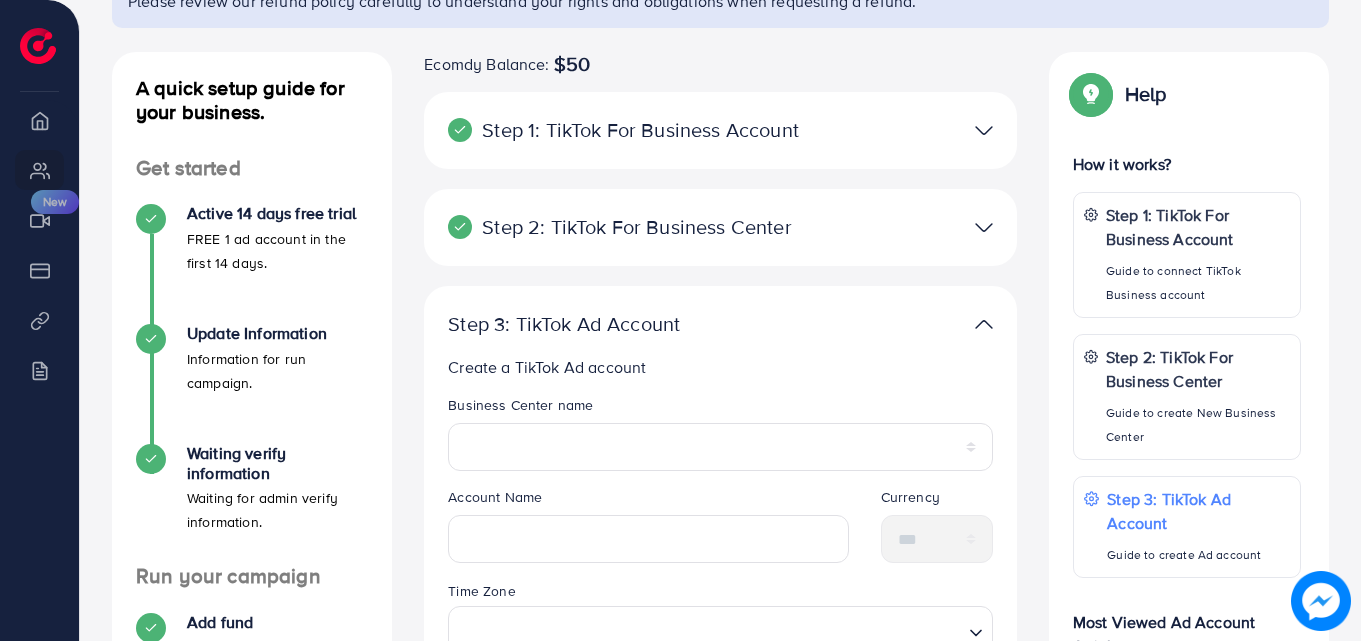 click on "**********" at bounding box center [720, 441] 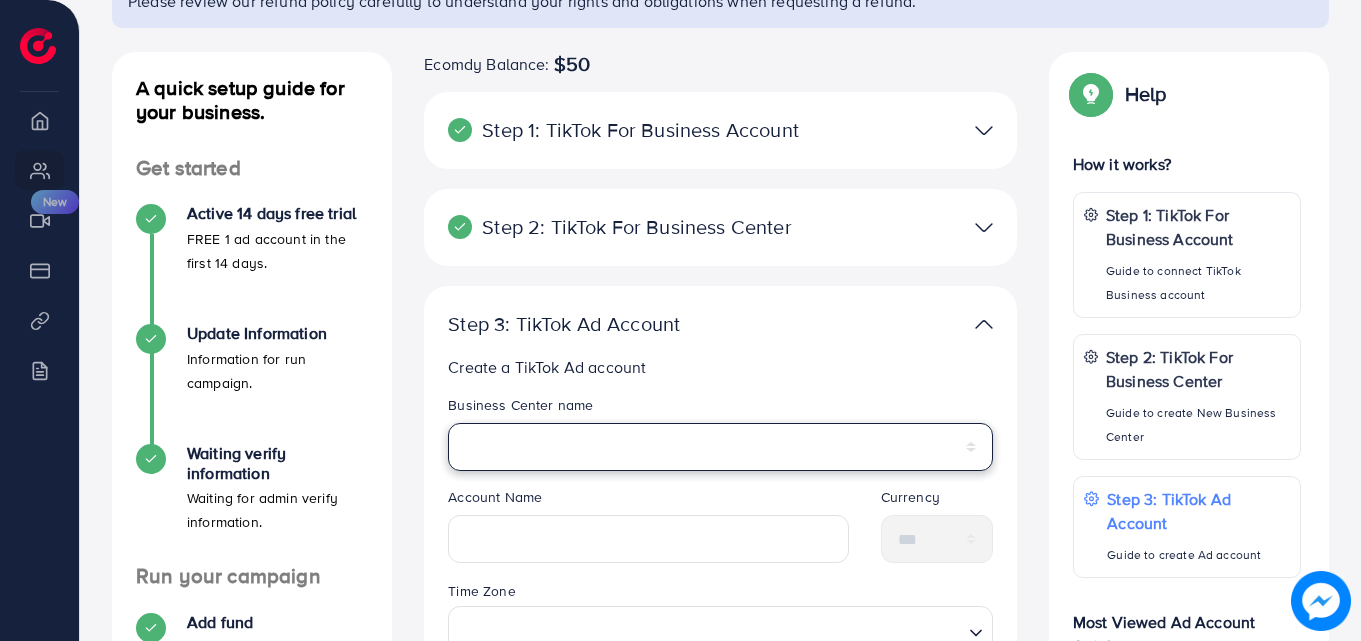 click on "**********" at bounding box center (720, 447) 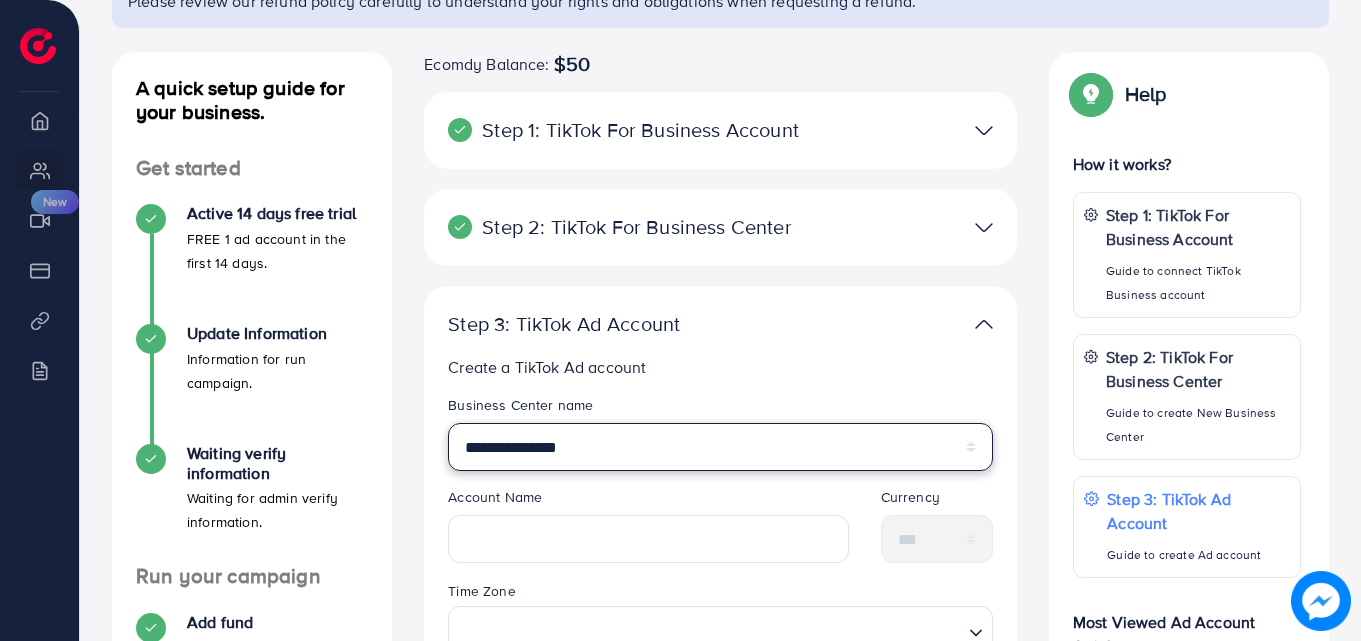 click on "**********" at bounding box center (720, 447) 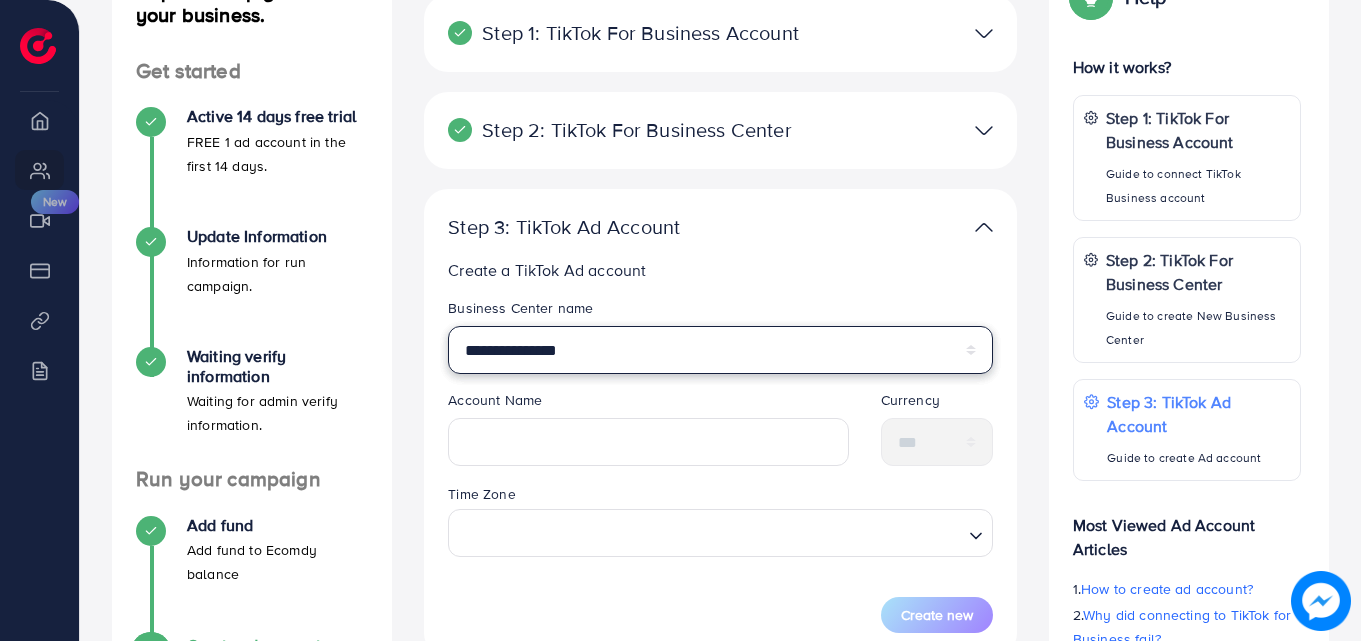 scroll, scrollTop: 285, scrollLeft: 0, axis: vertical 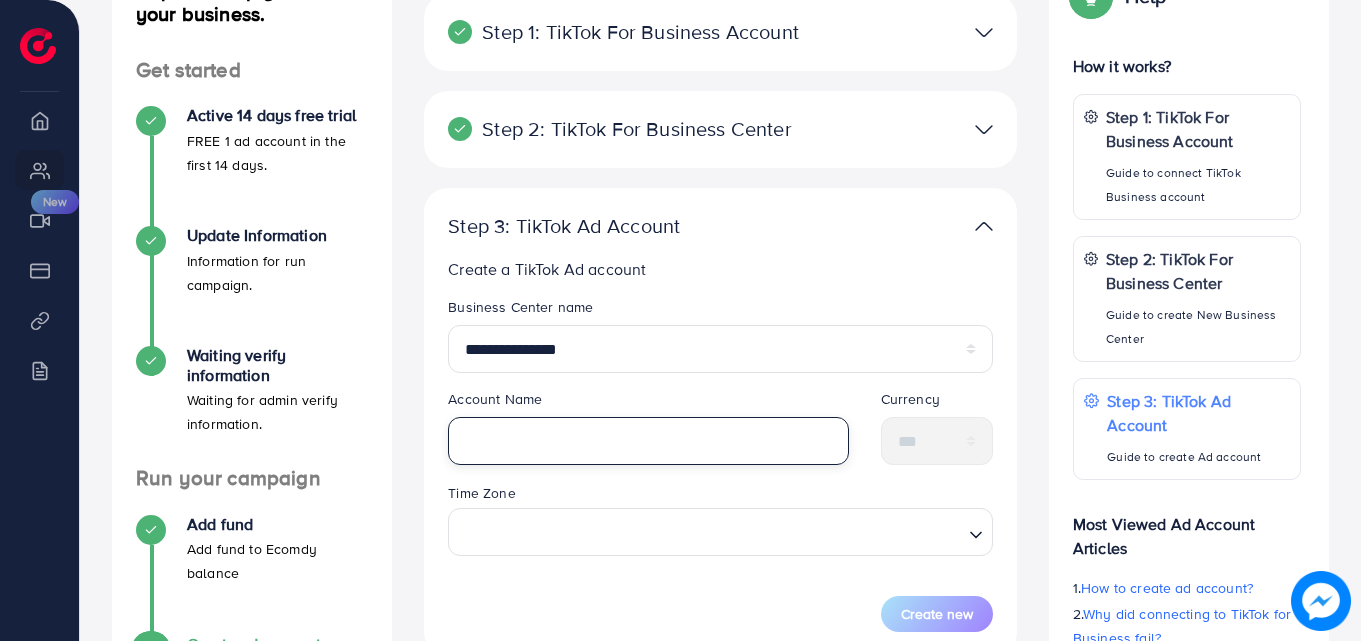 click at bounding box center (648, 441) 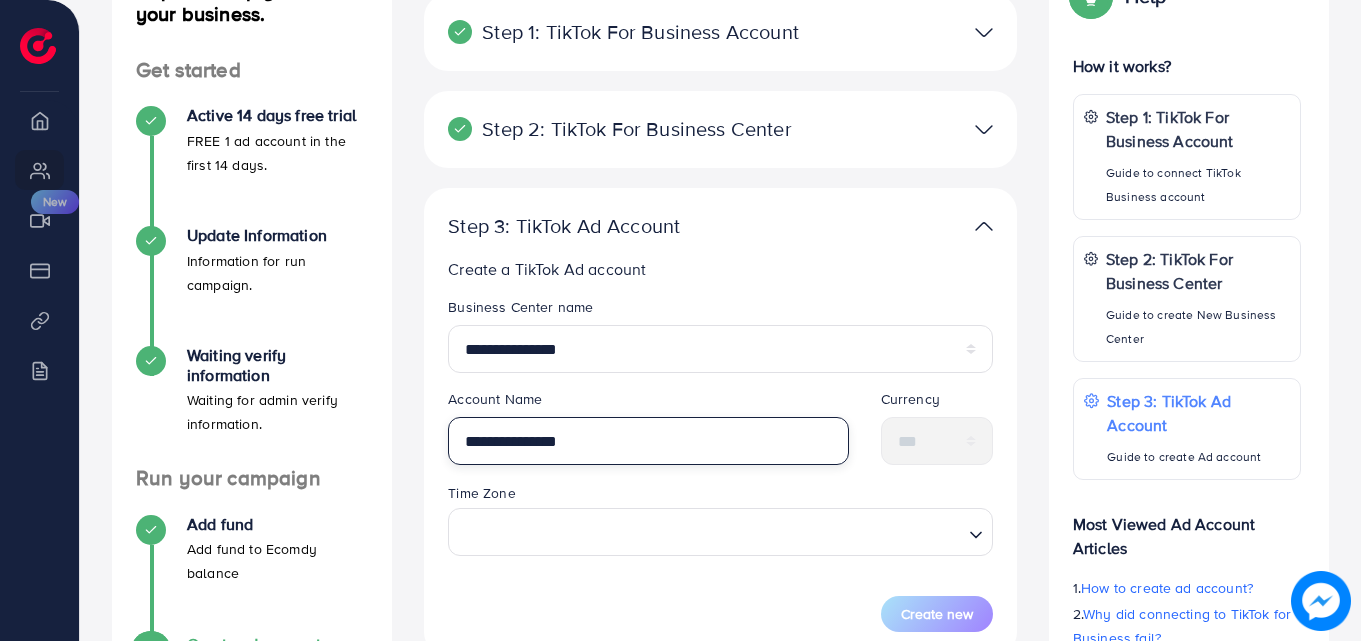 type on "**********" 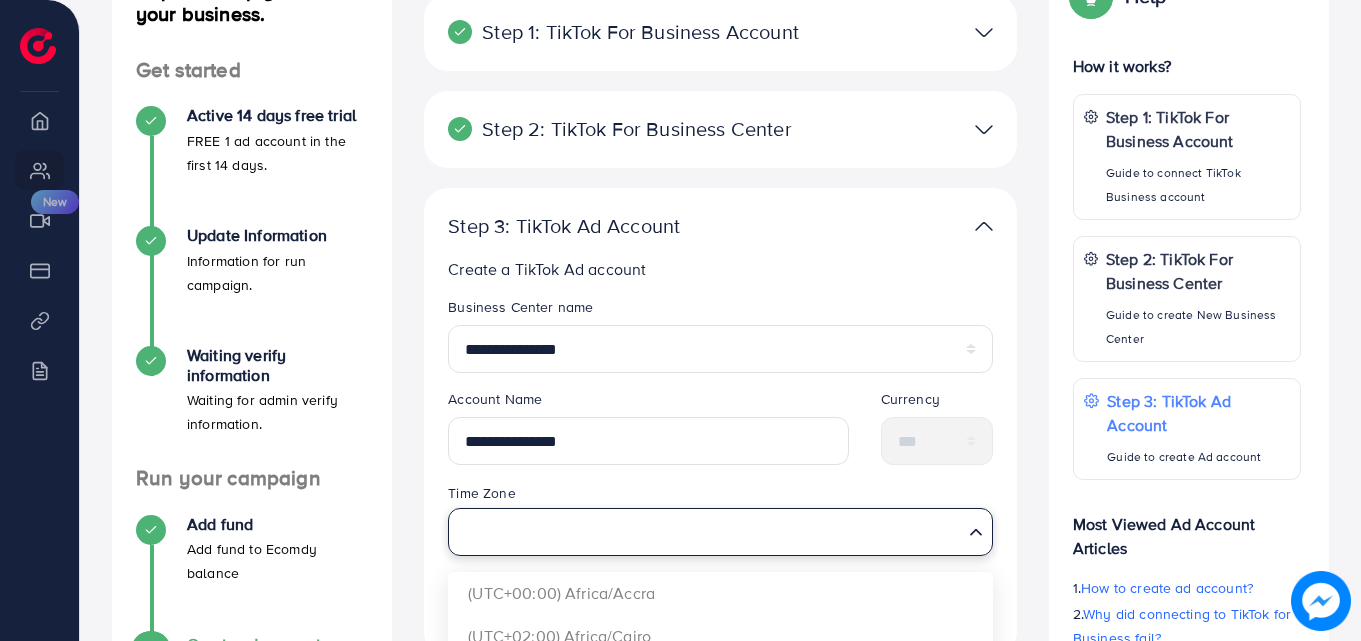 click at bounding box center (709, 531) 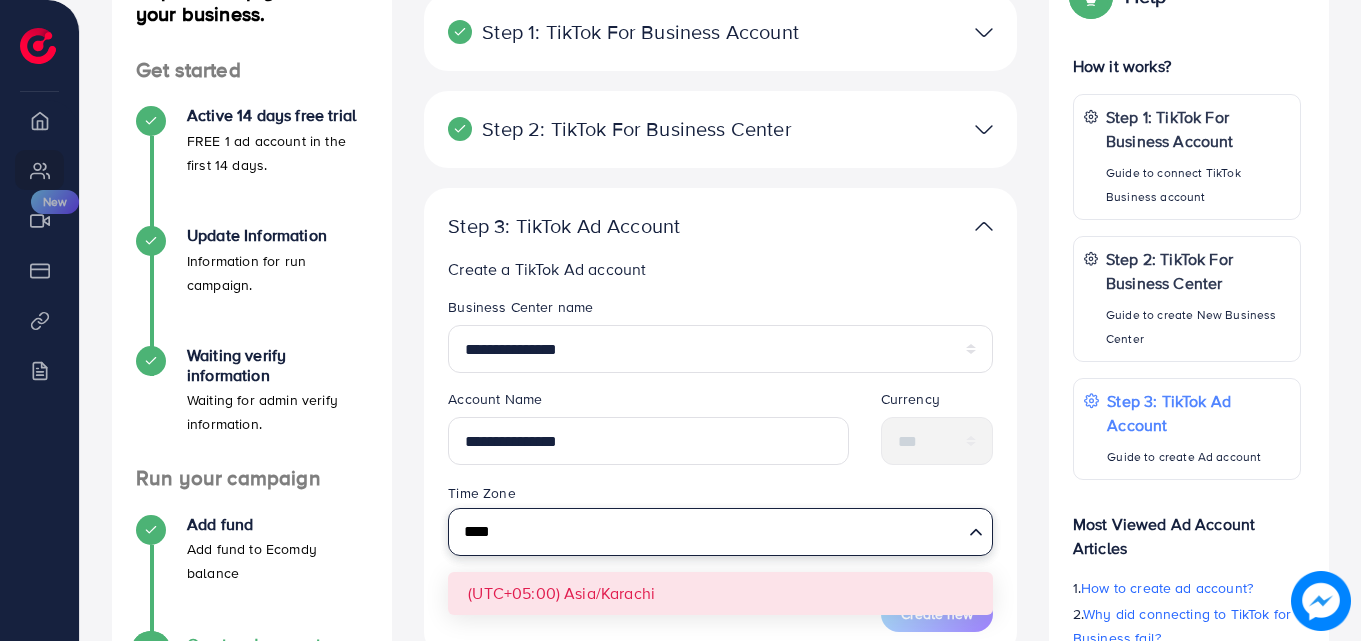 type on "****" 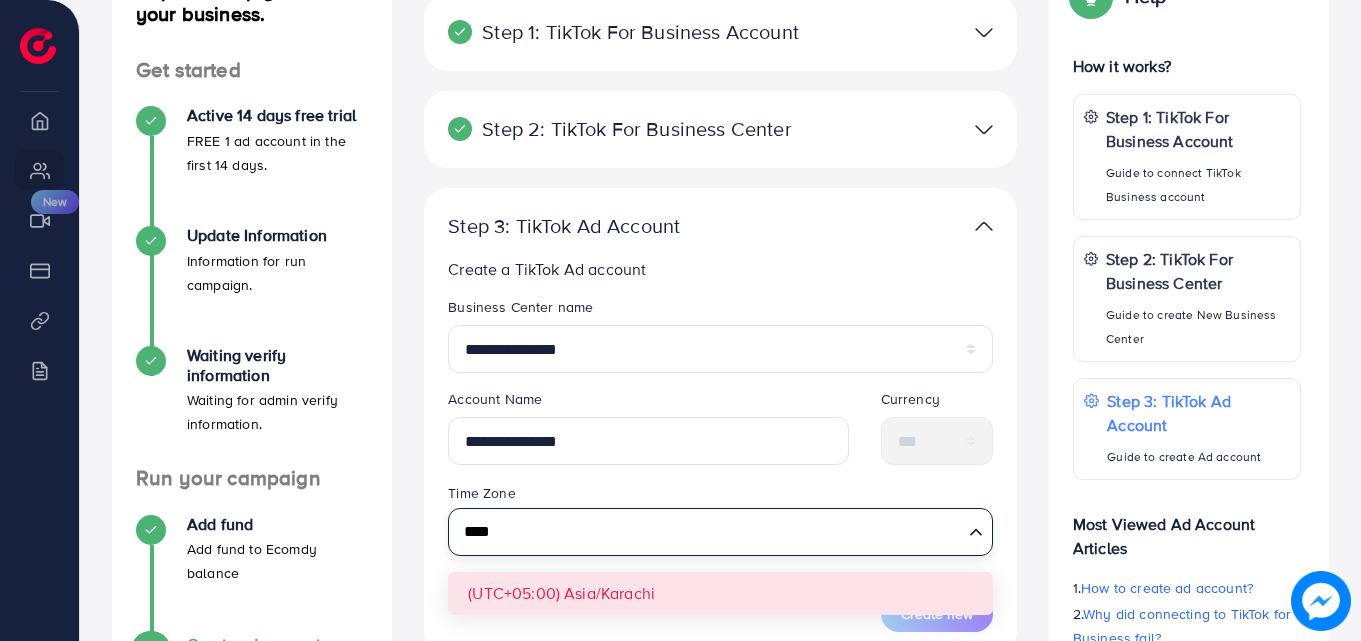 type 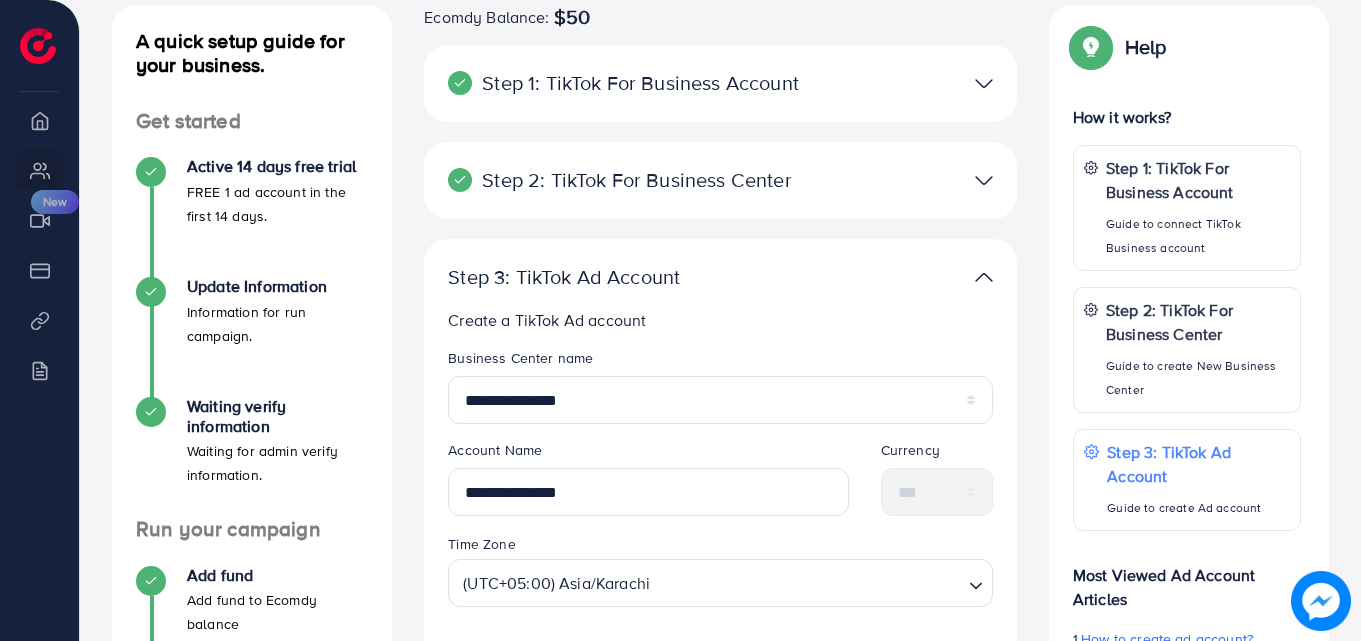 scroll, scrollTop: 478, scrollLeft: 0, axis: vertical 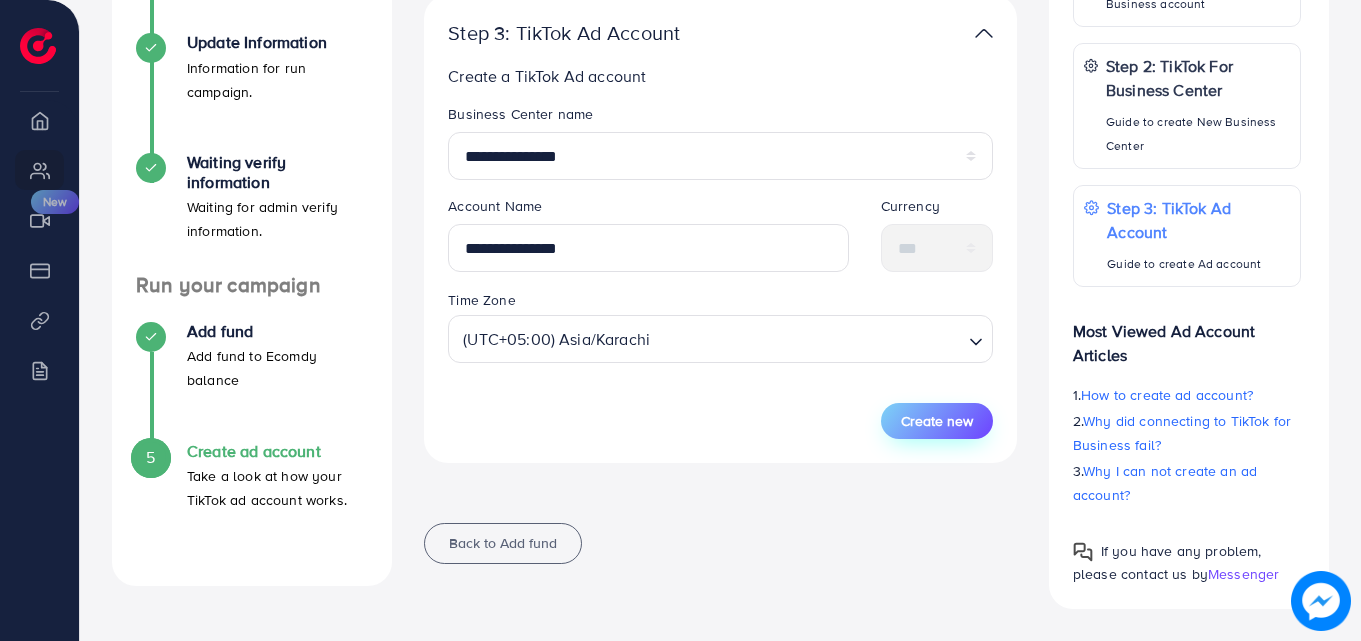 click on "Create new" at bounding box center (937, 421) 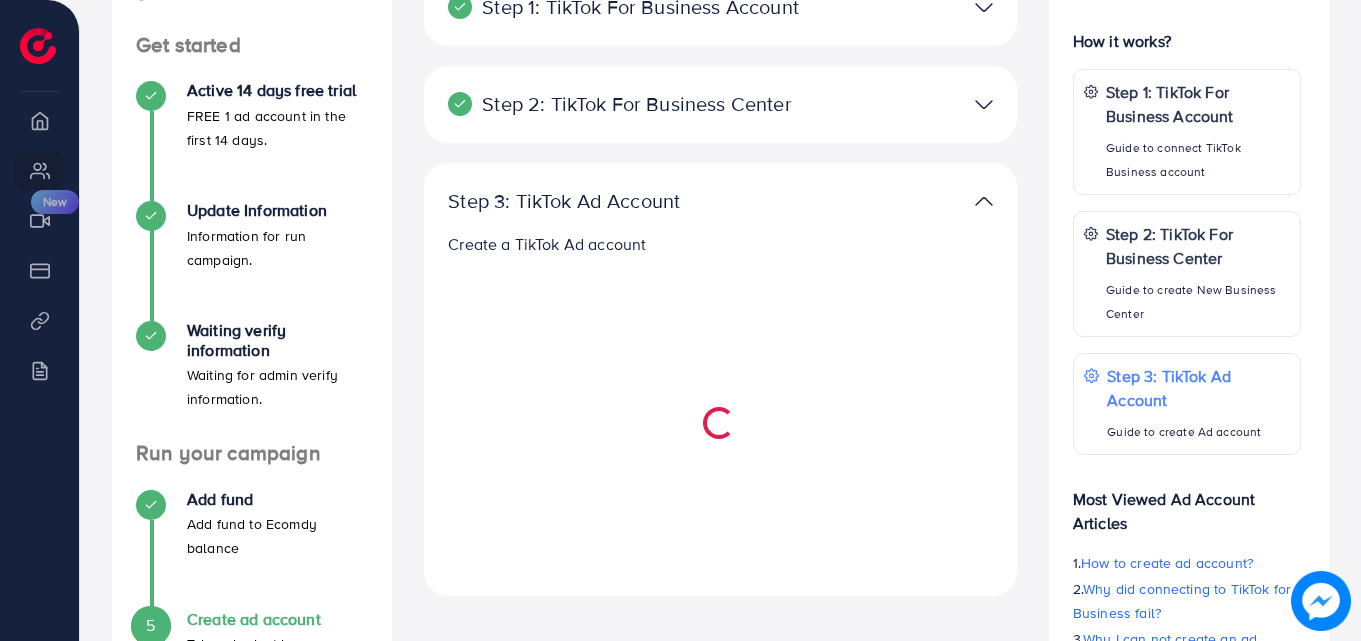 scroll, scrollTop: 311, scrollLeft: 0, axis: vertical 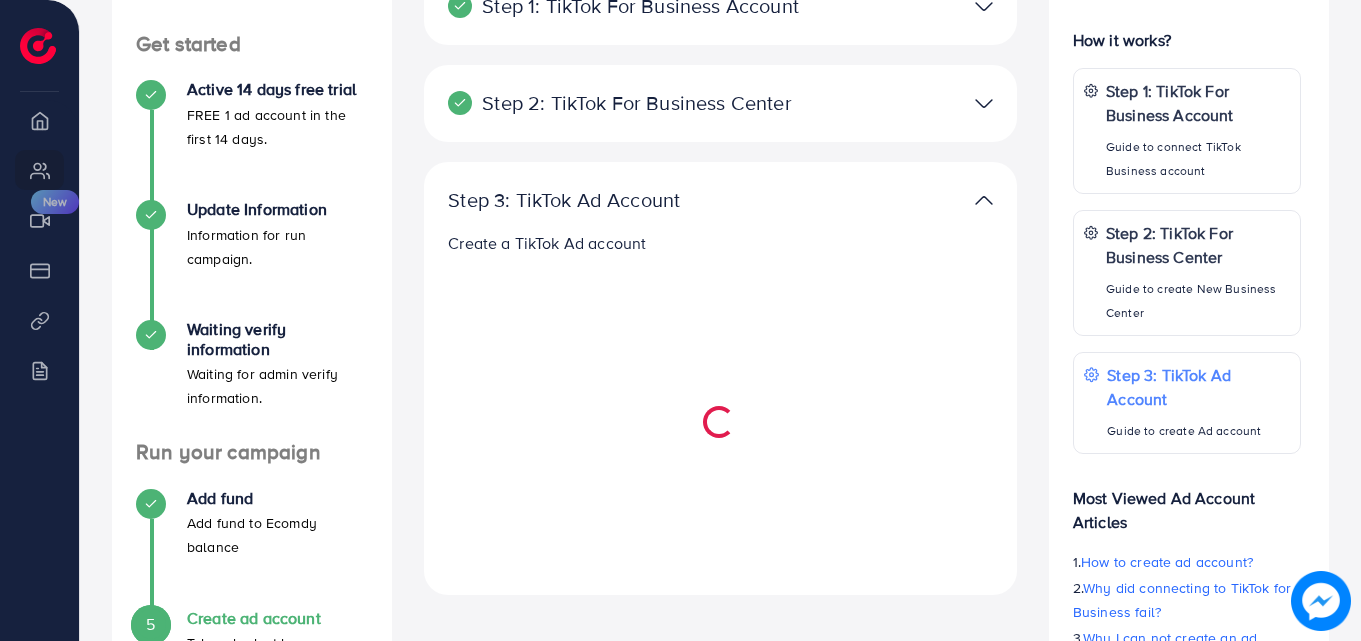 select 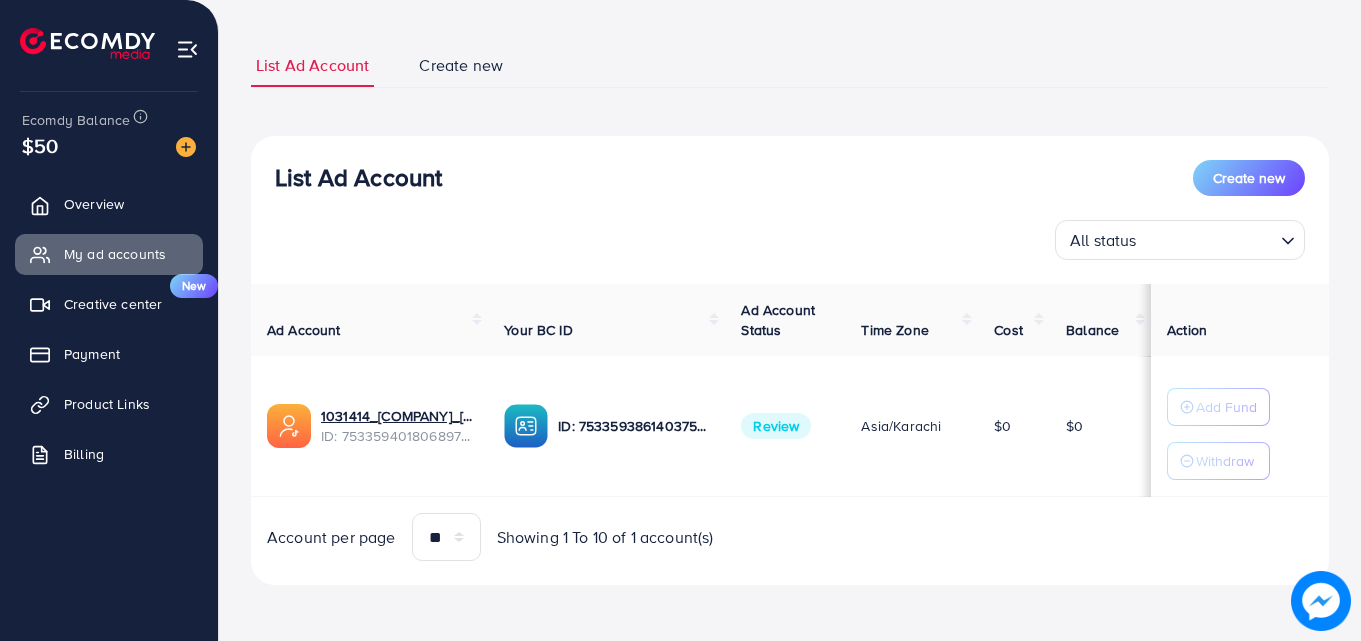 scroll, scrollTop: 0, scrollLeft: 0, axis: both 